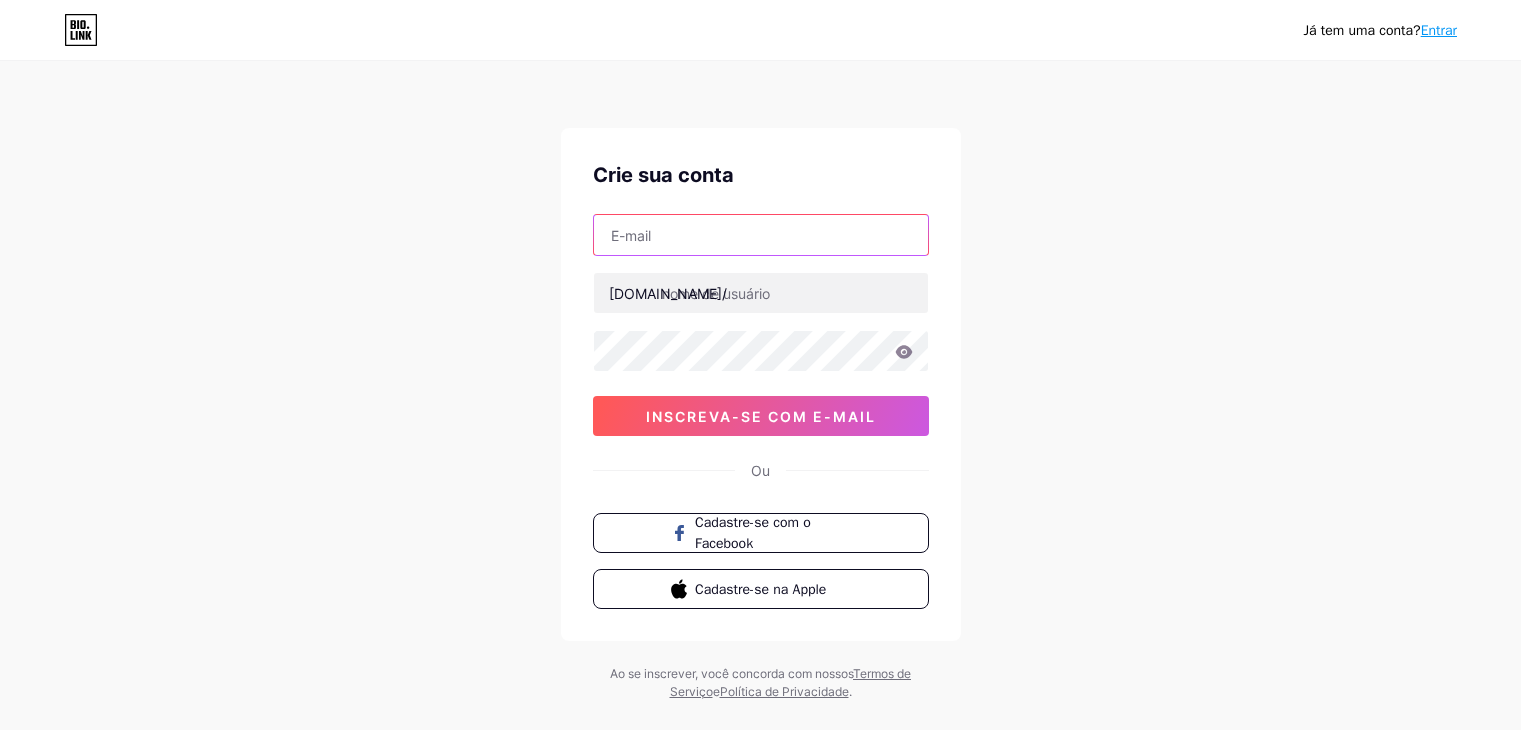 scroll, scrollTop: 0, scrollLeft: 0, axis: both 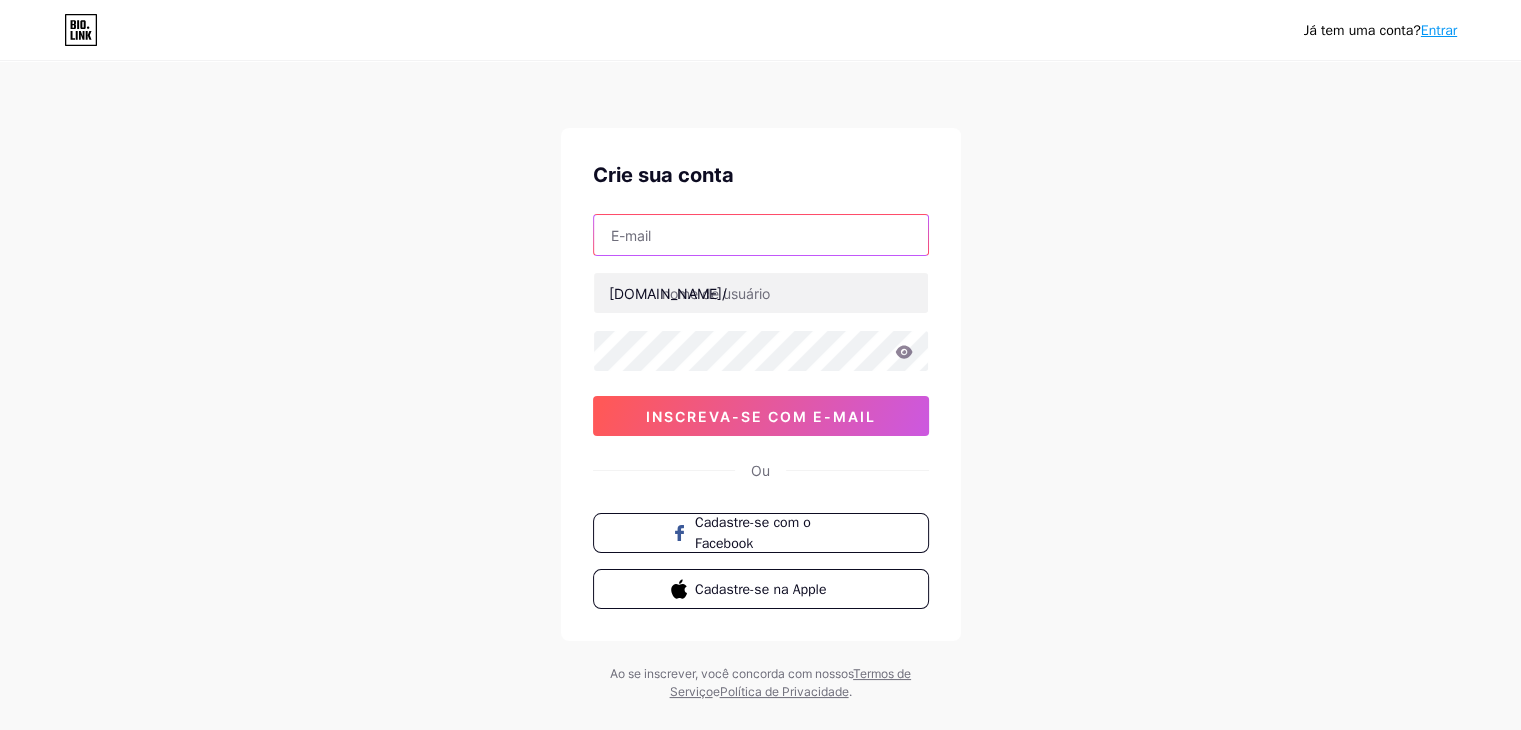 drag, startPoint x: 0, startPoint y: 0, endPoint x: 755, endPoint y: 231, distance: 789.548 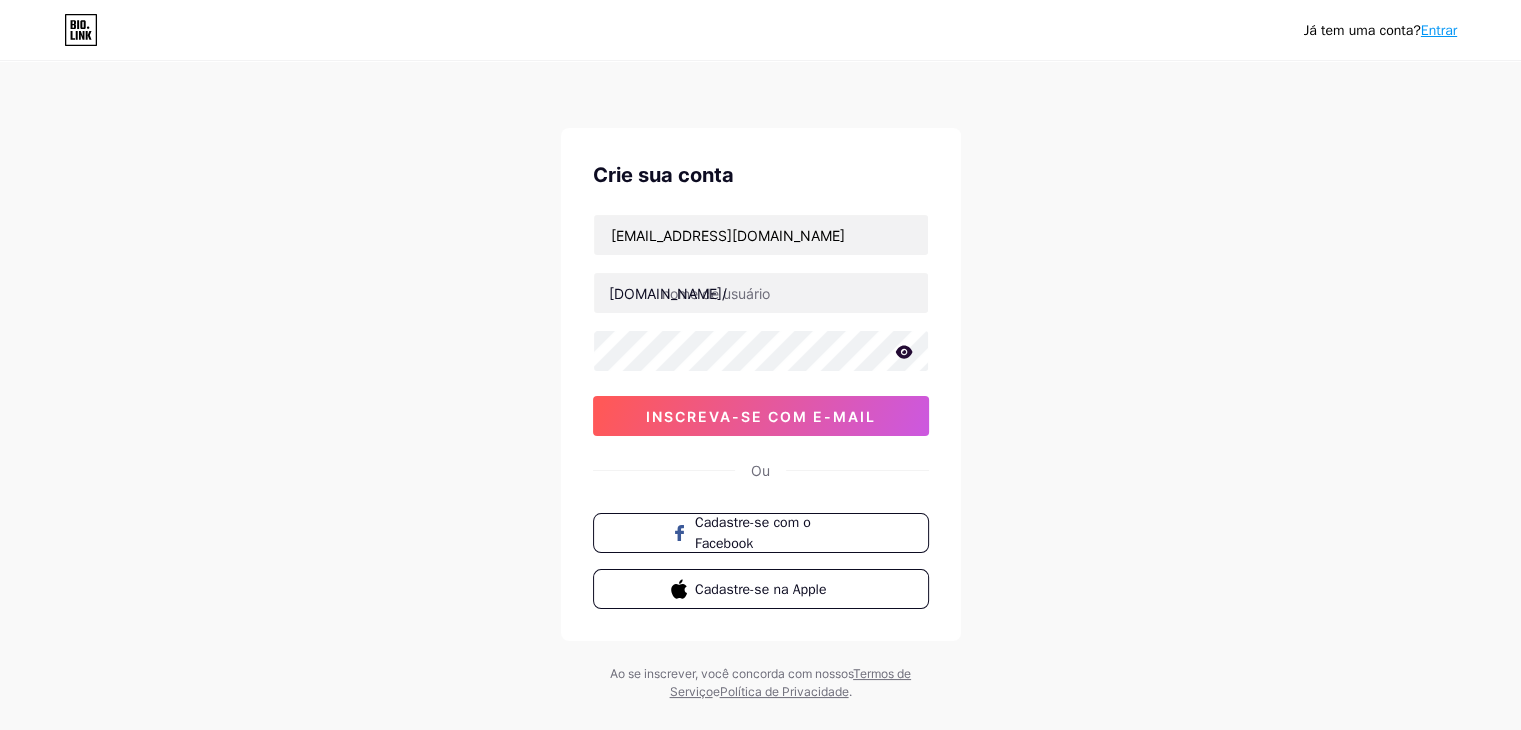 click at bounding box center (761, 351) 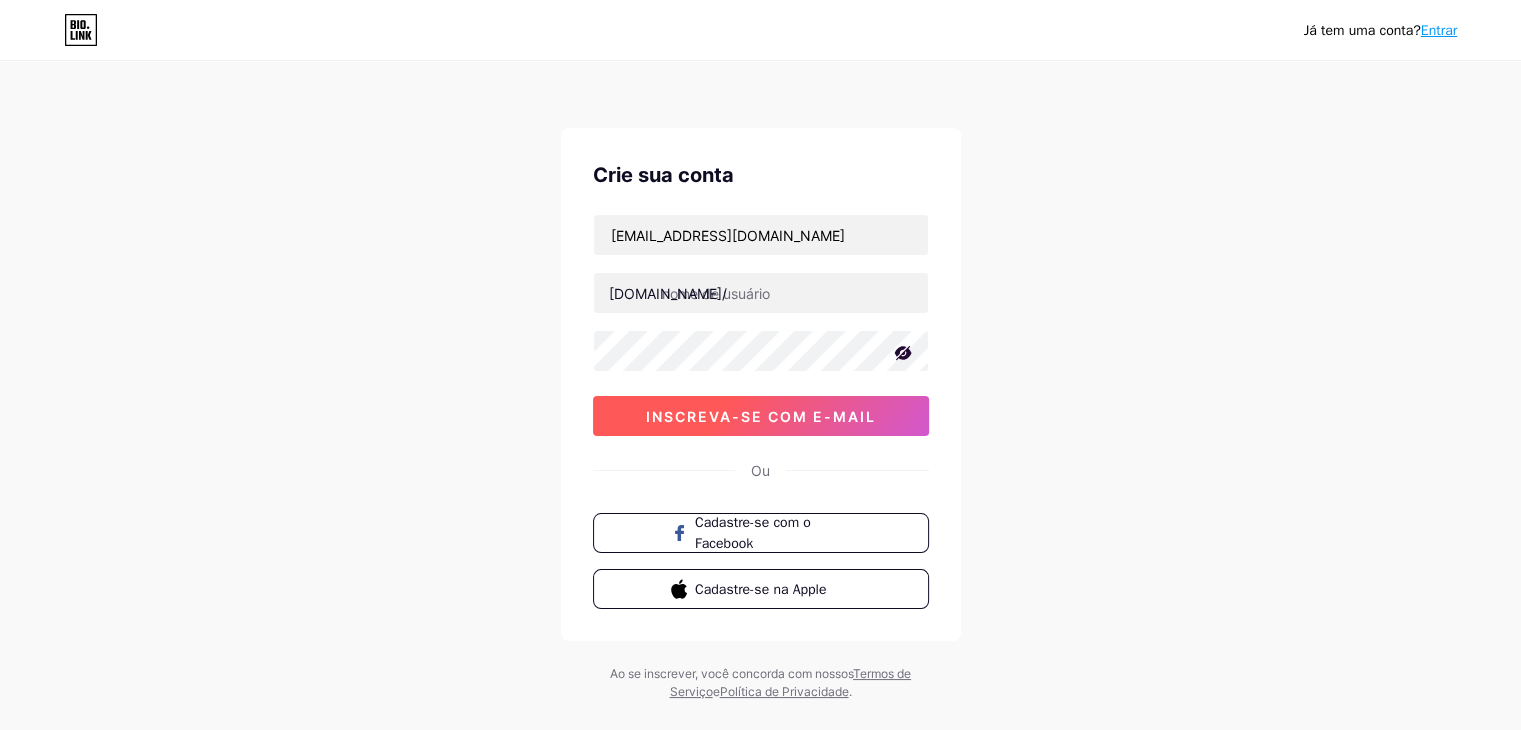 click on "inscreva-se com e-mail" at bounding box center [761, 416] 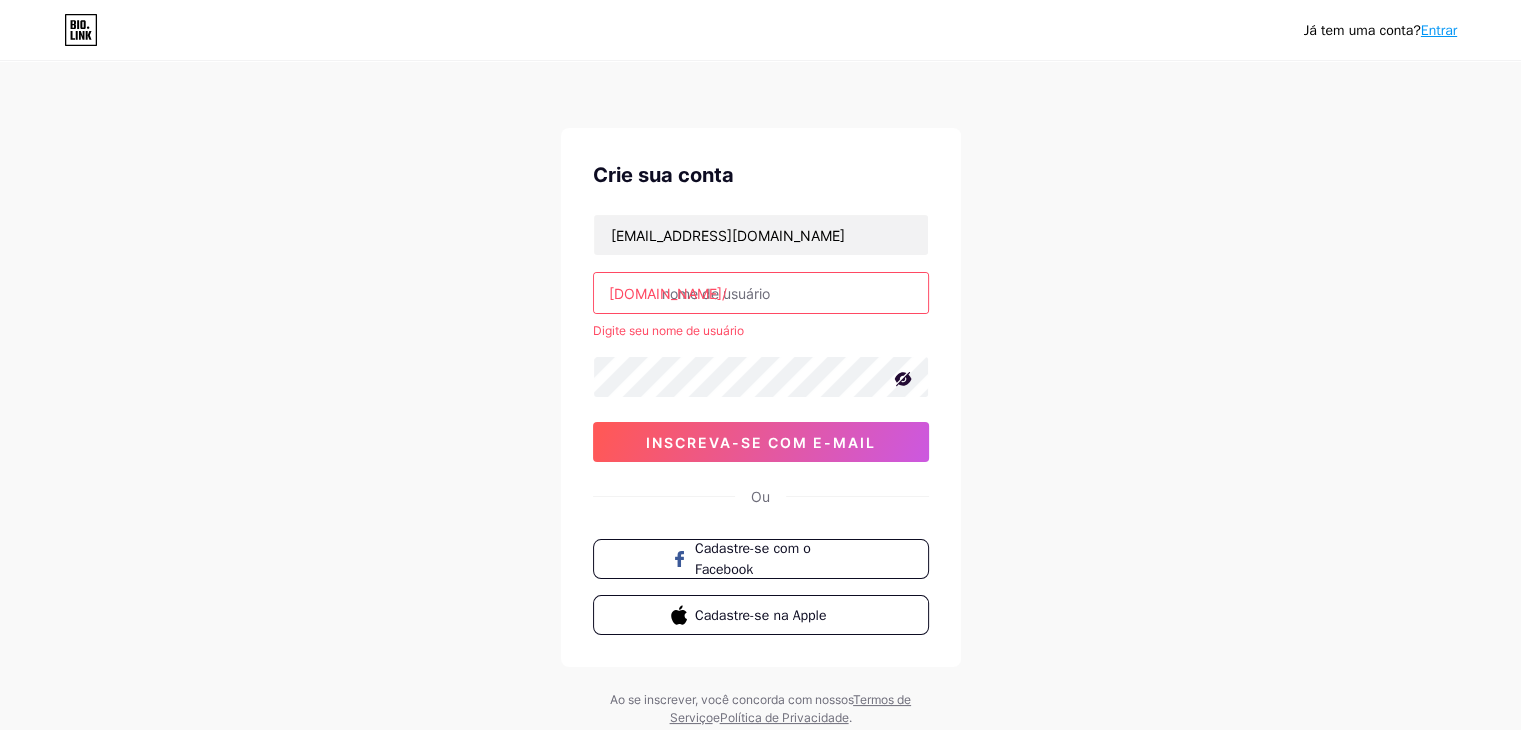click at bounding box center [761, 293] 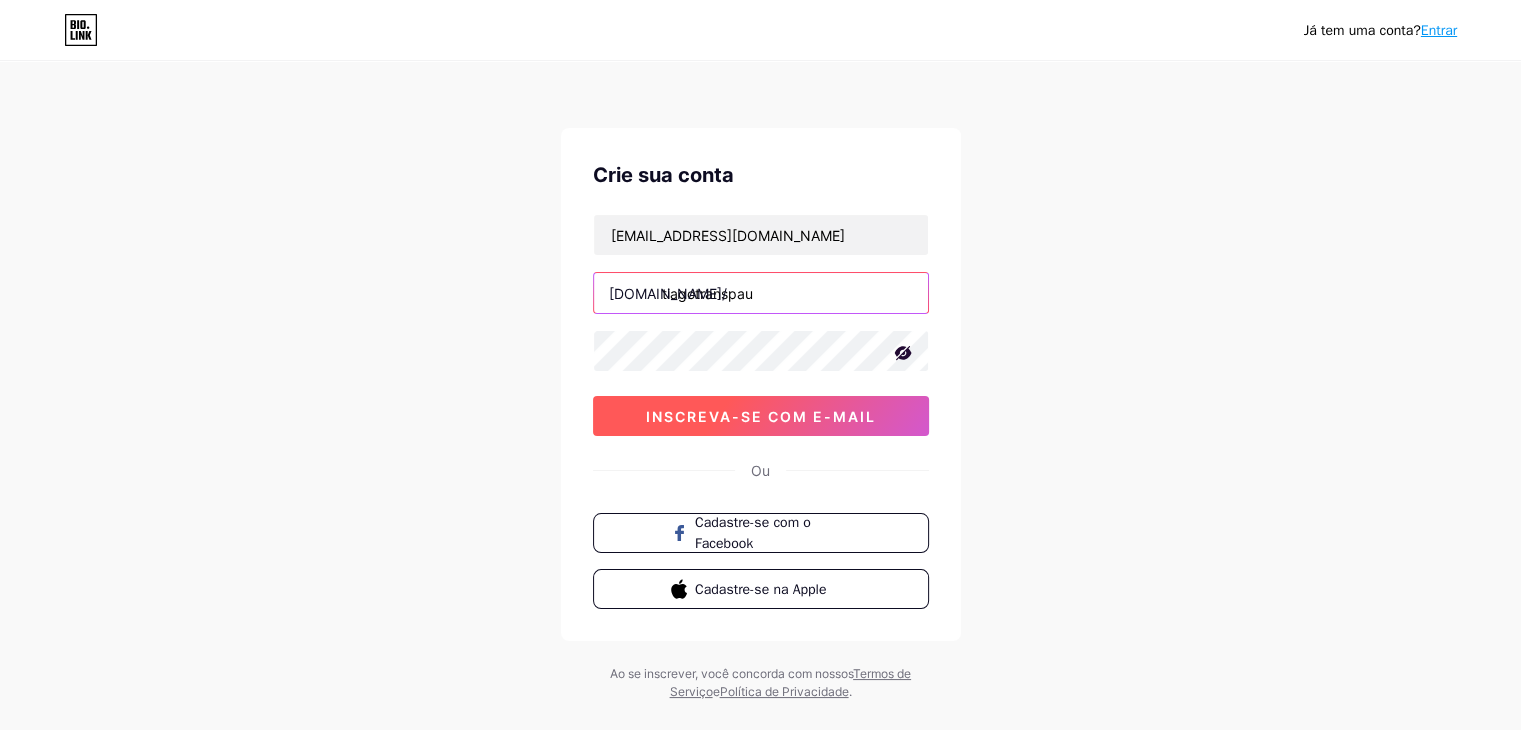 type on "tiagotranspau" 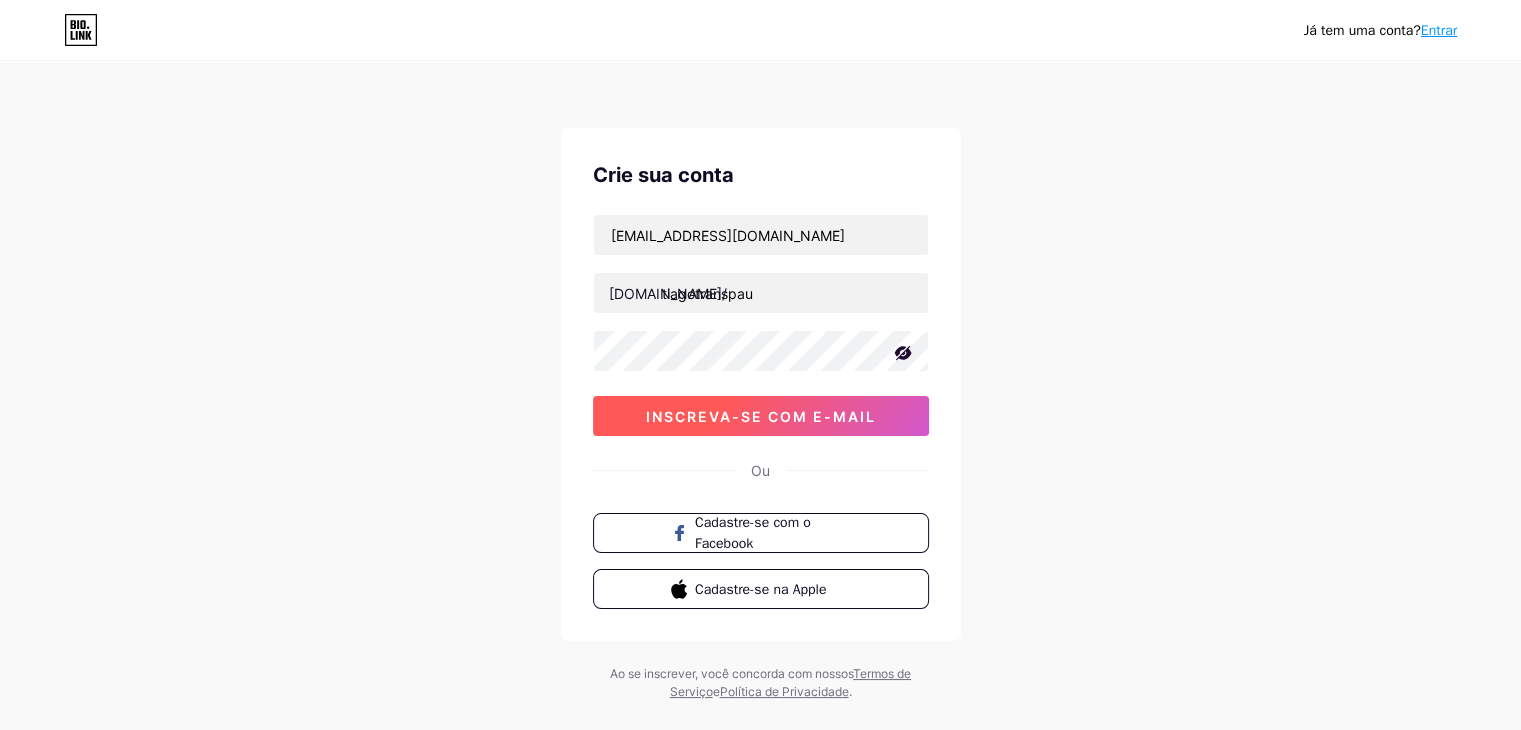 click on "inscreva-se com e-mail" at bounding box center (761, 416) 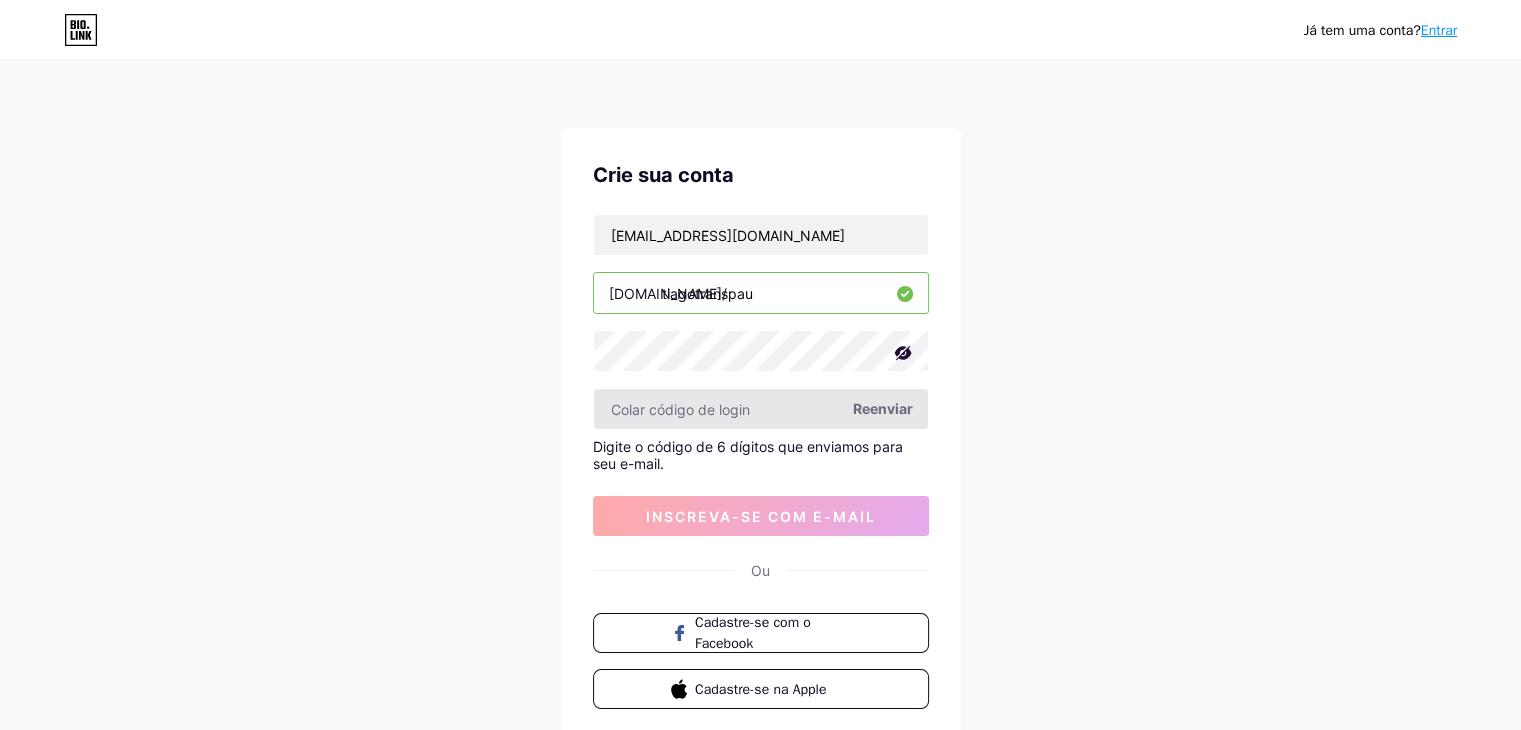 click at bounding box center [761, 409] 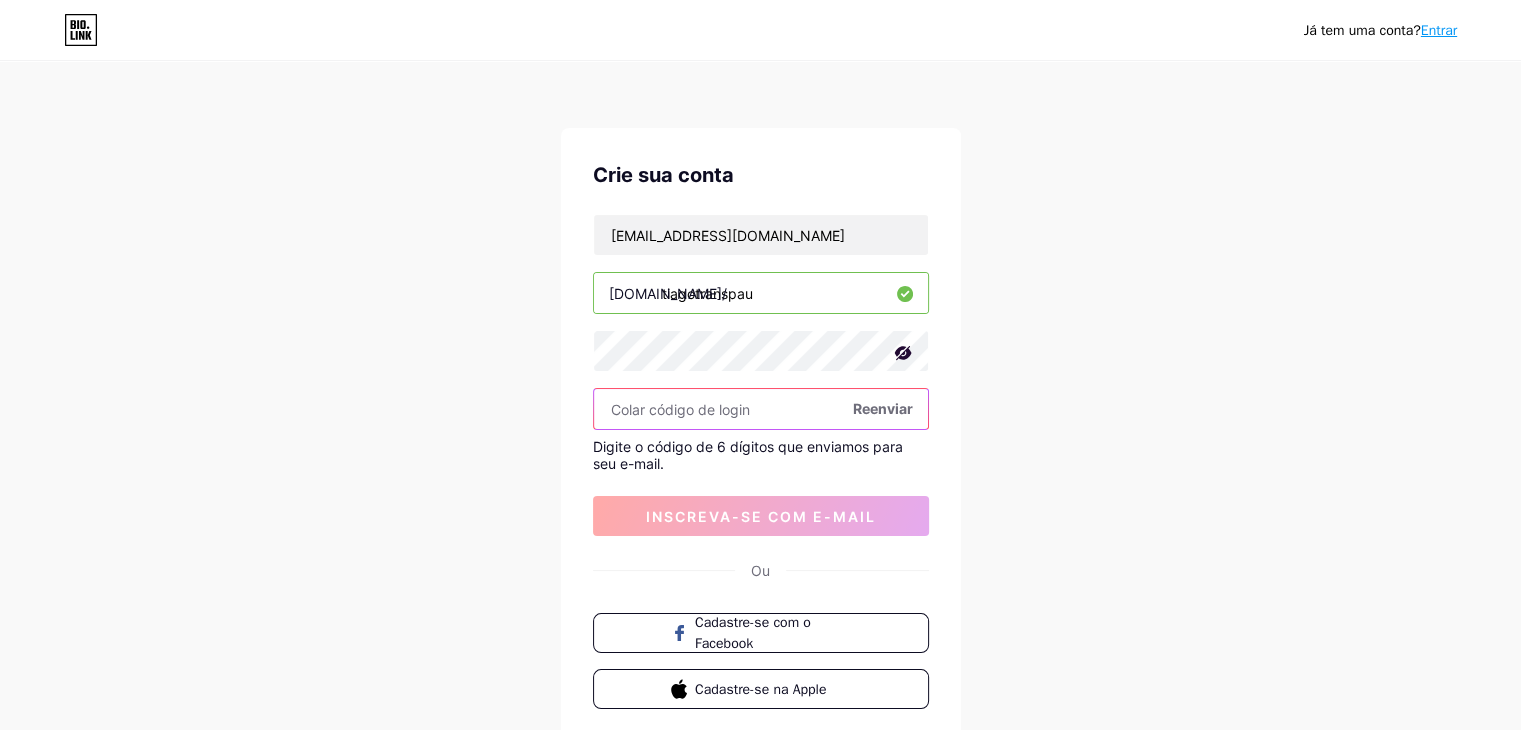 click at bounding box center (761, 409) 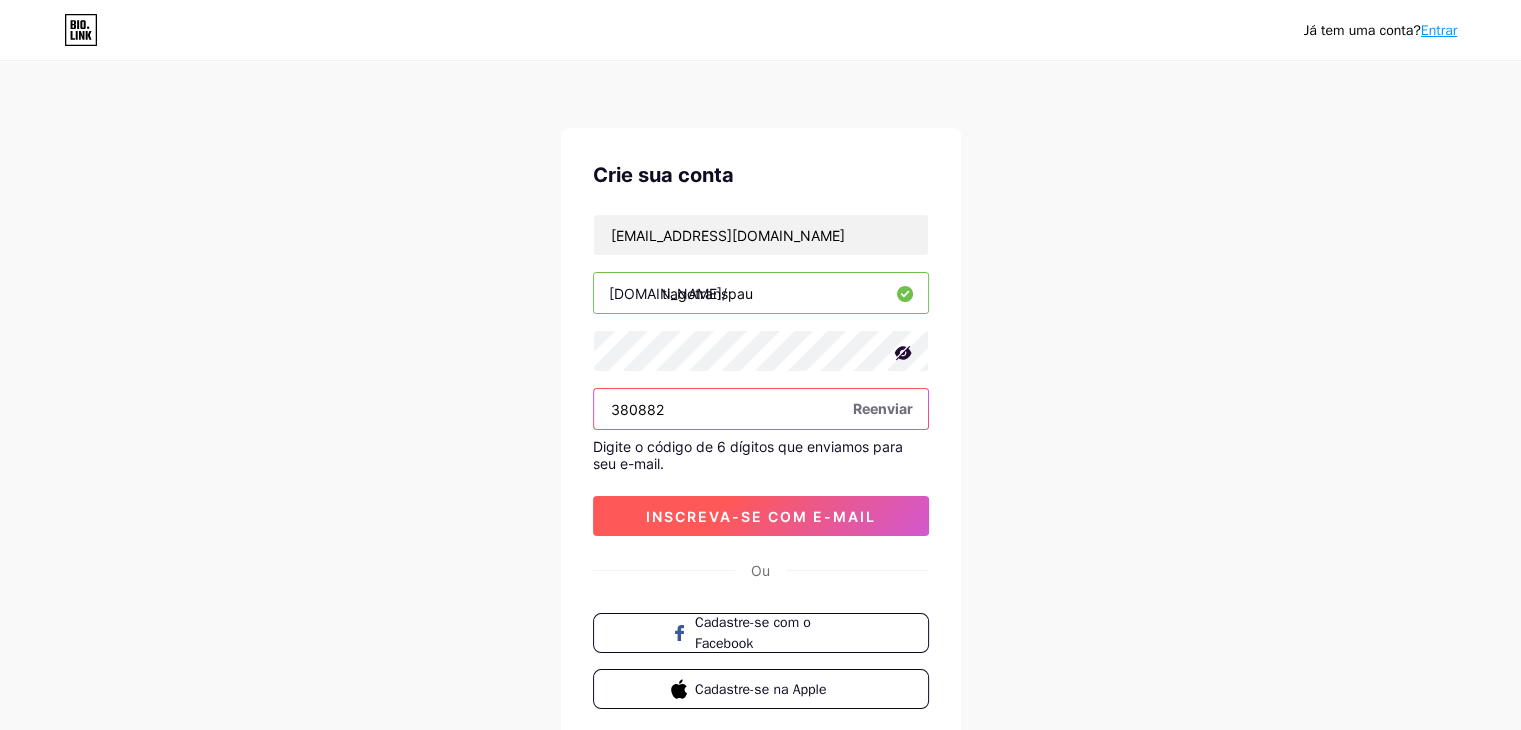 type on "380882" 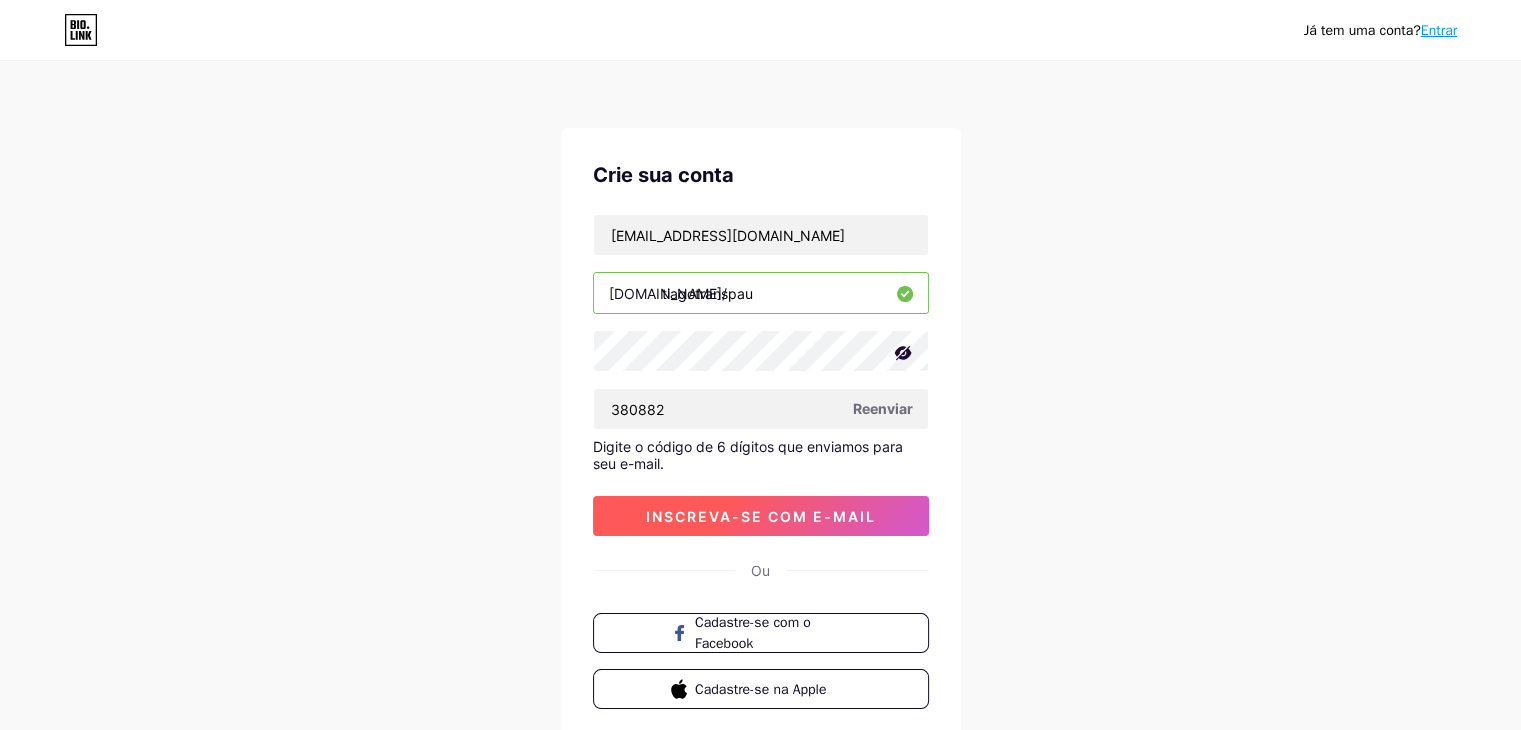 click on "inscreva-se com e-mail" at bounding box center (761, 516) 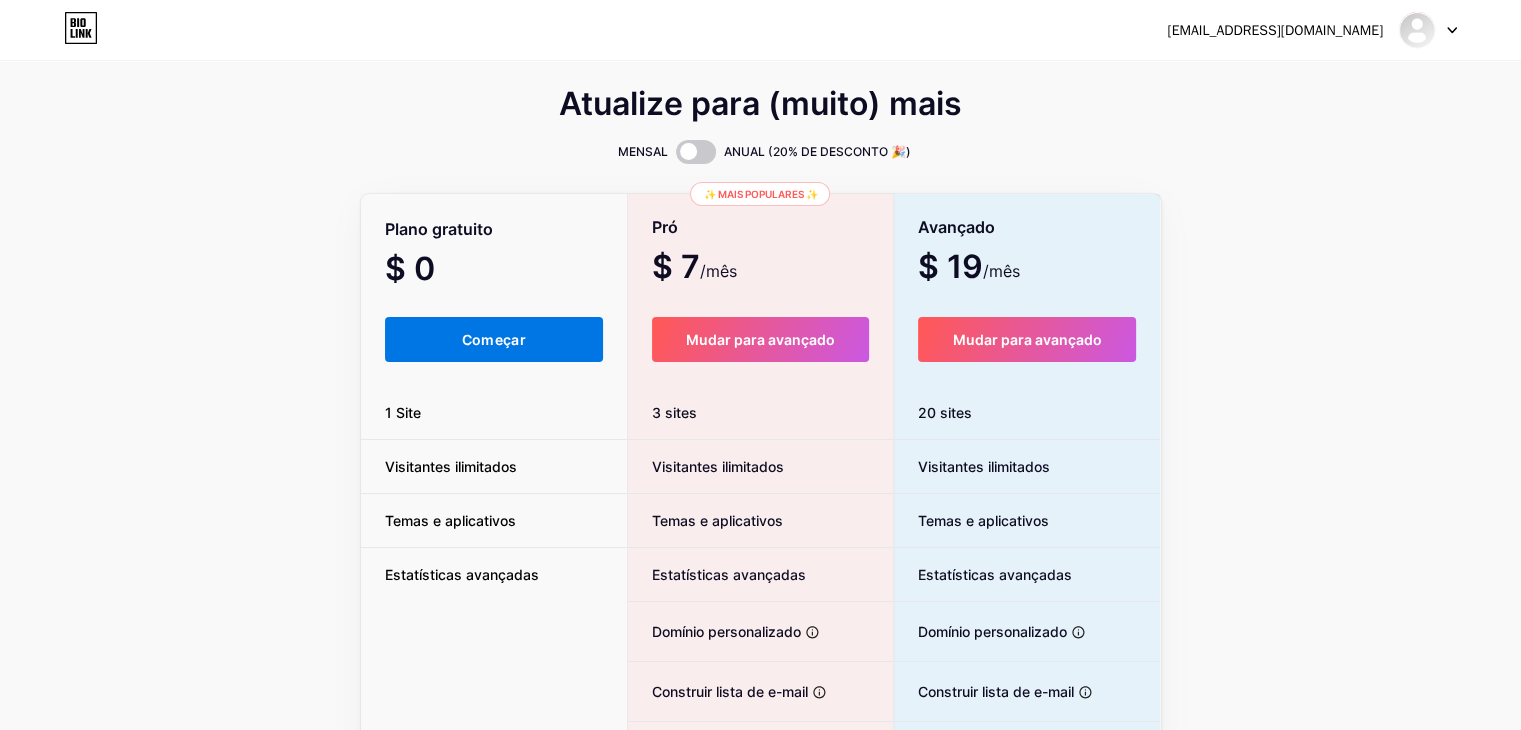 click on "Começar" at bounding box center [494, 339] 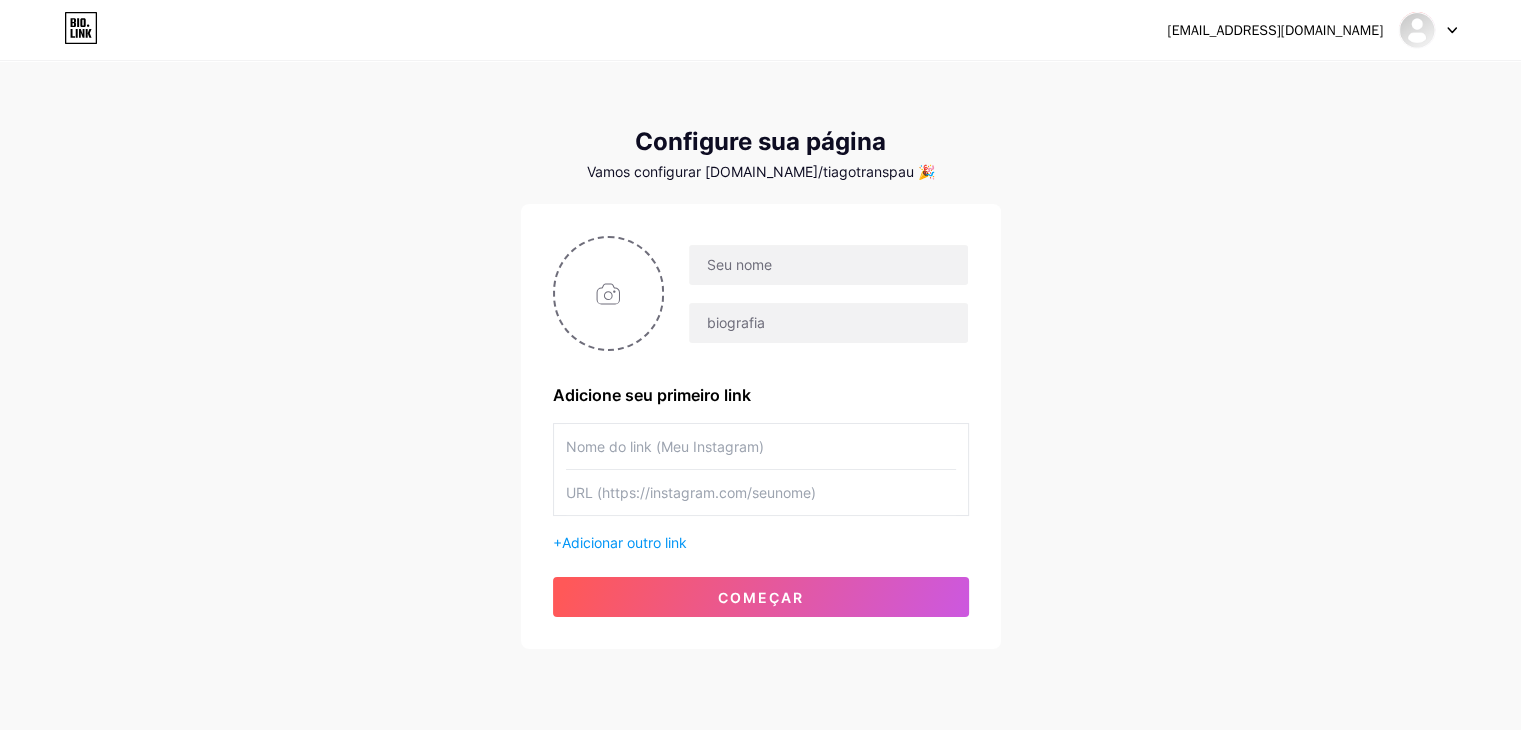 click at bounding box center [761, 446] 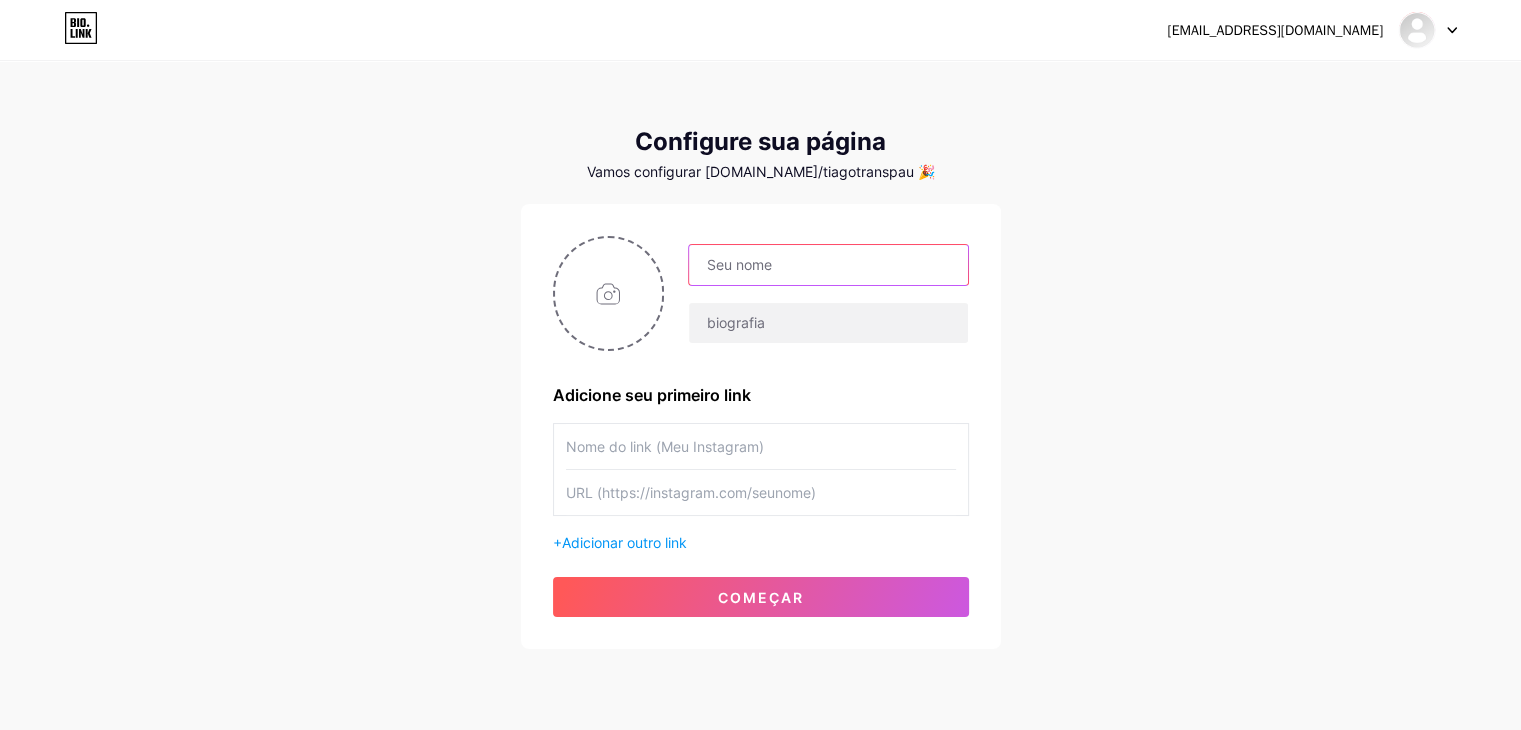 click at bounding box center [828, 265] 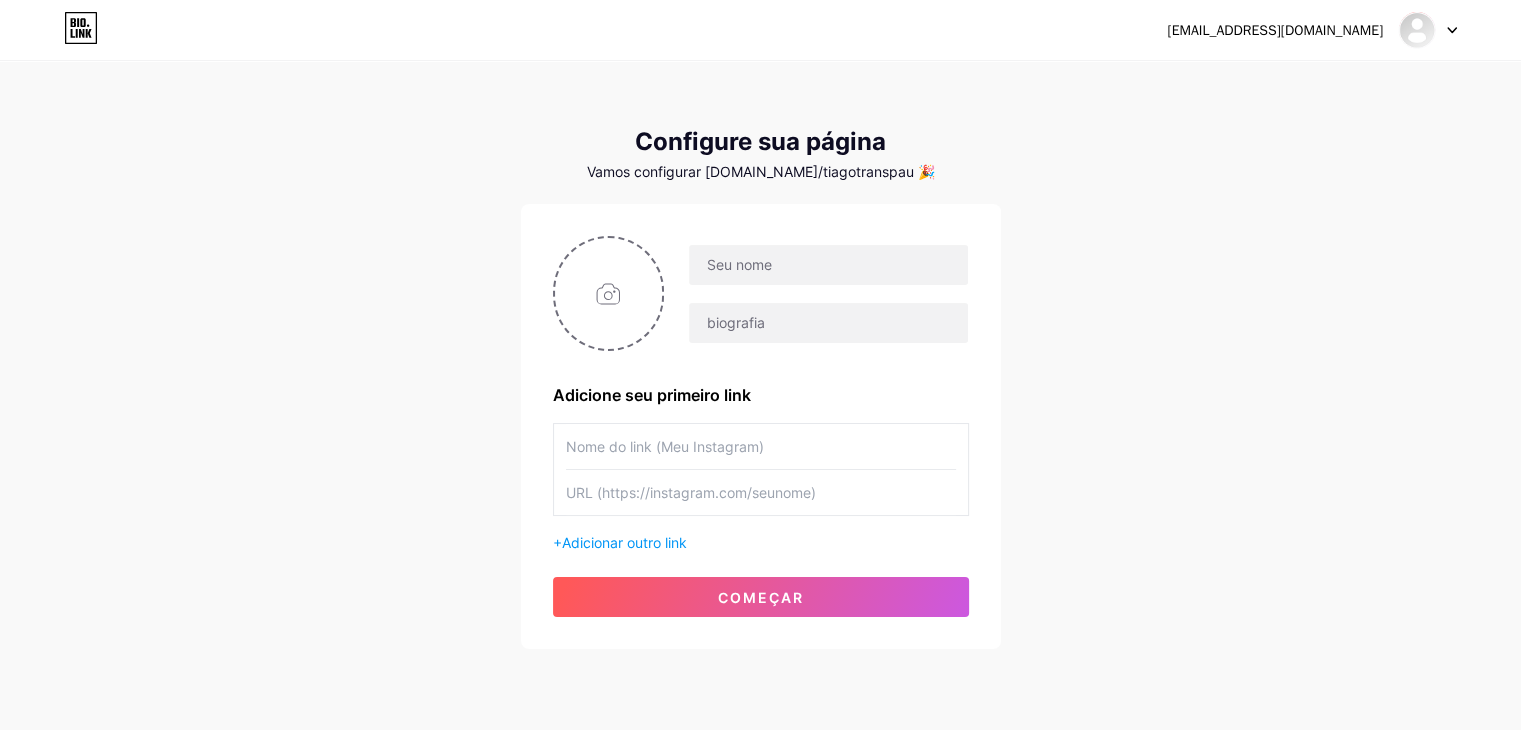 click at bounding box center [761, 446] 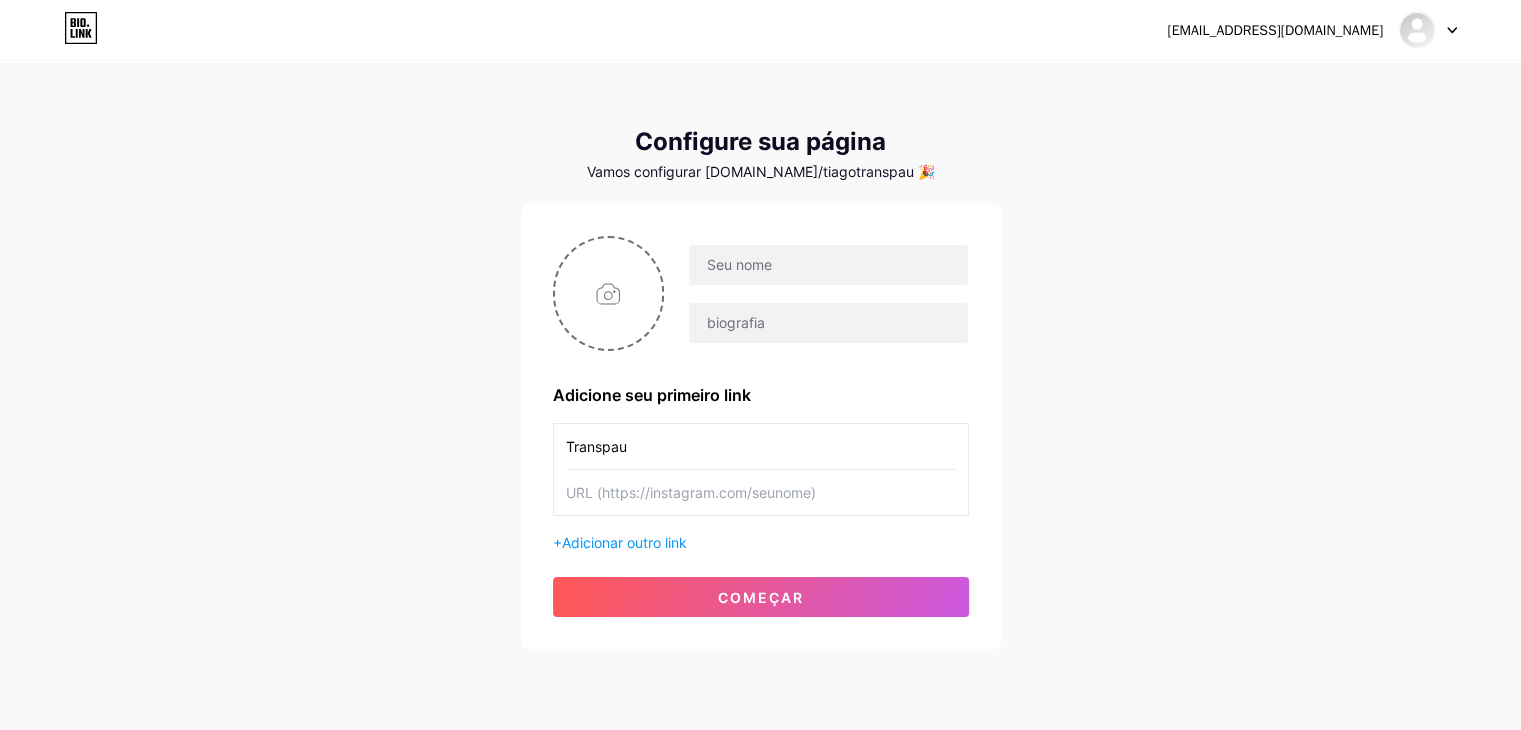 type on "Transpau" 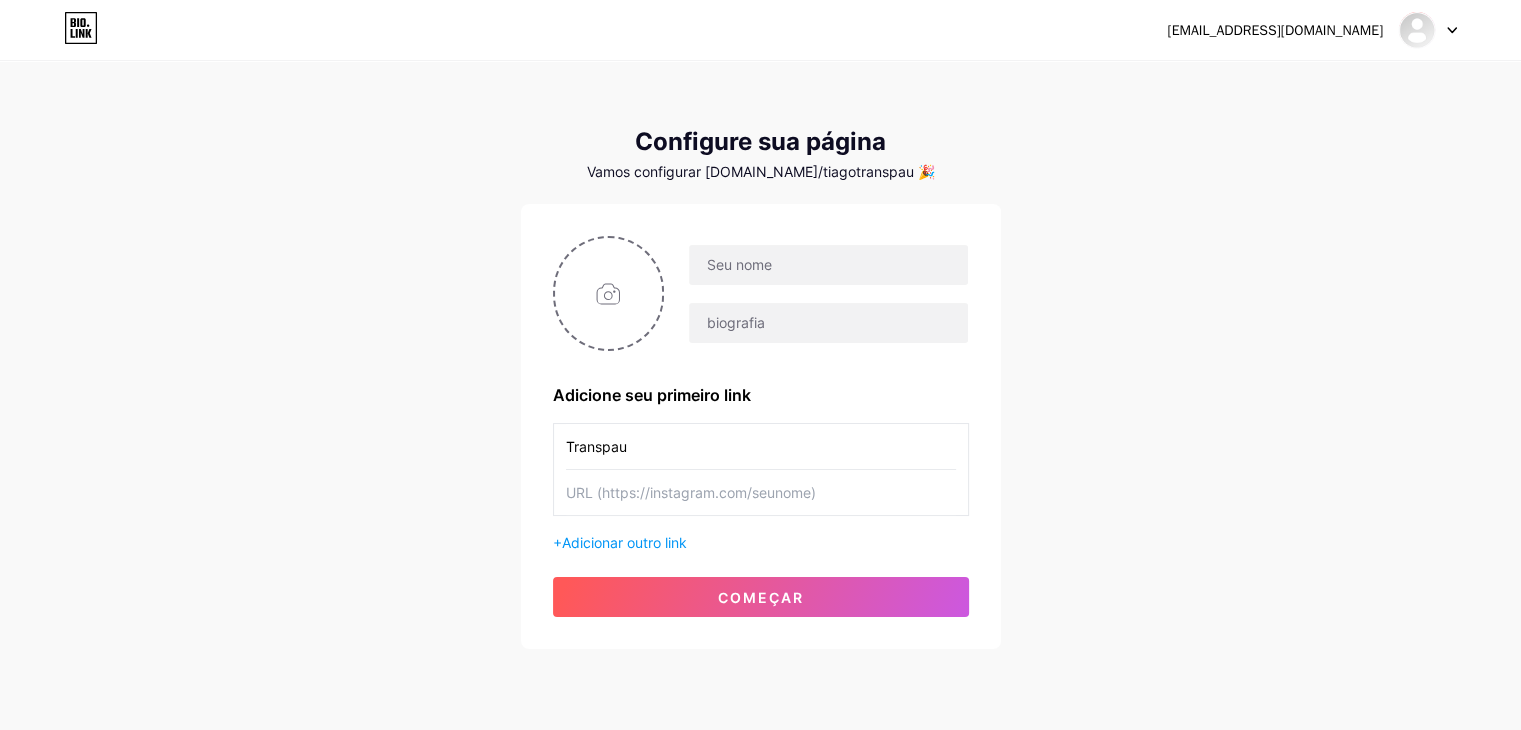 click at bounding box center [761, 492] 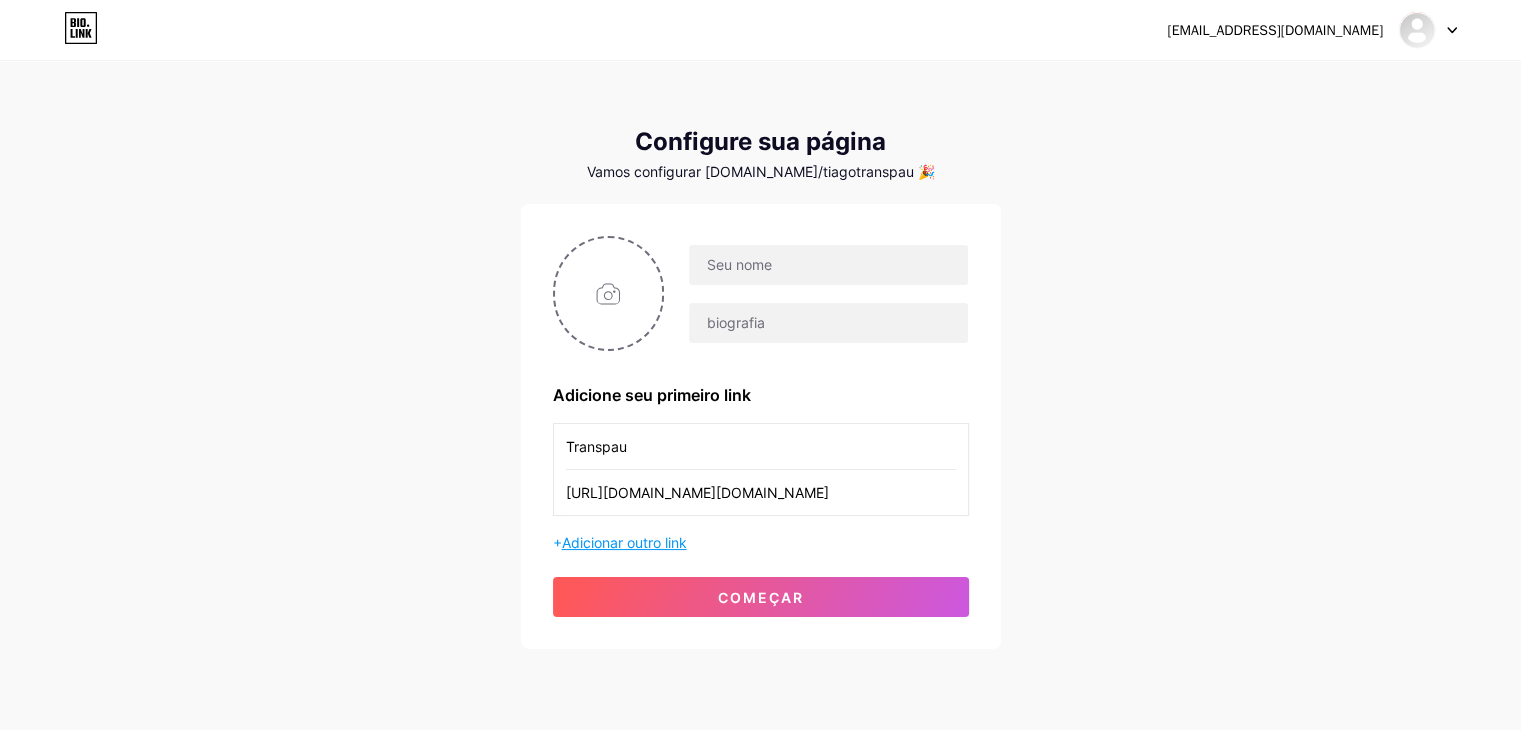 type on "[URL][DOMAIN_NAME][DOMAIN_NAME]" 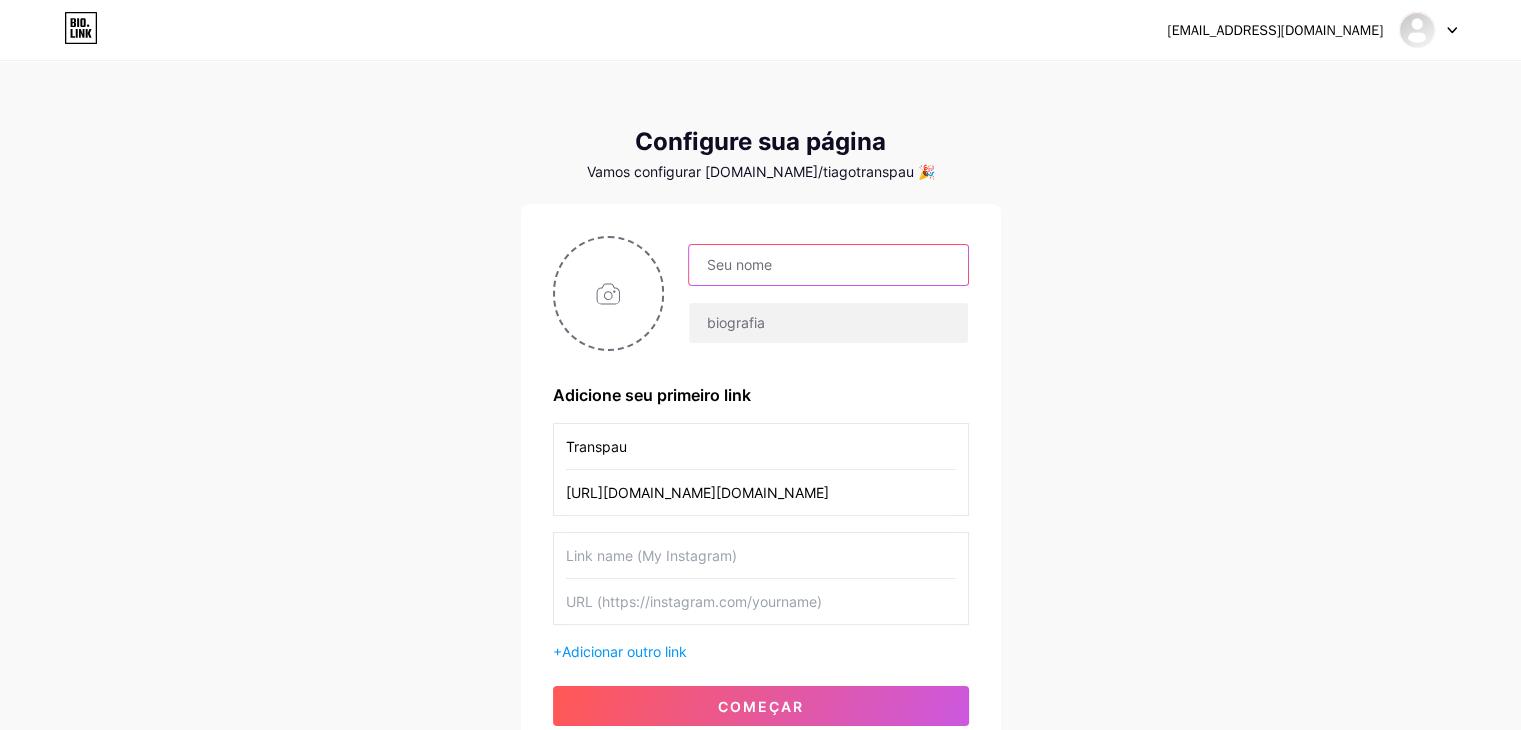 click at bounding box center (828, 265) 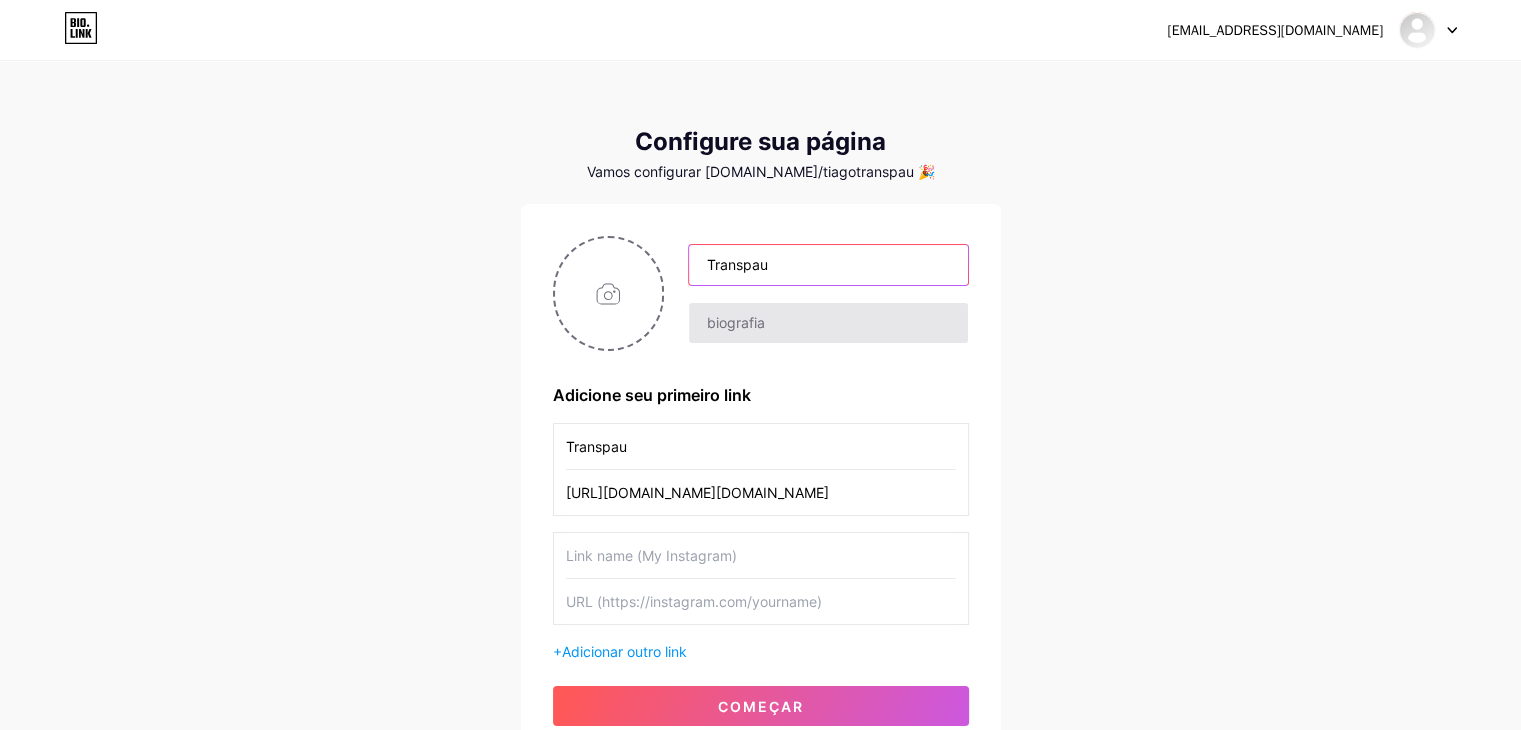 type on "Transpau" 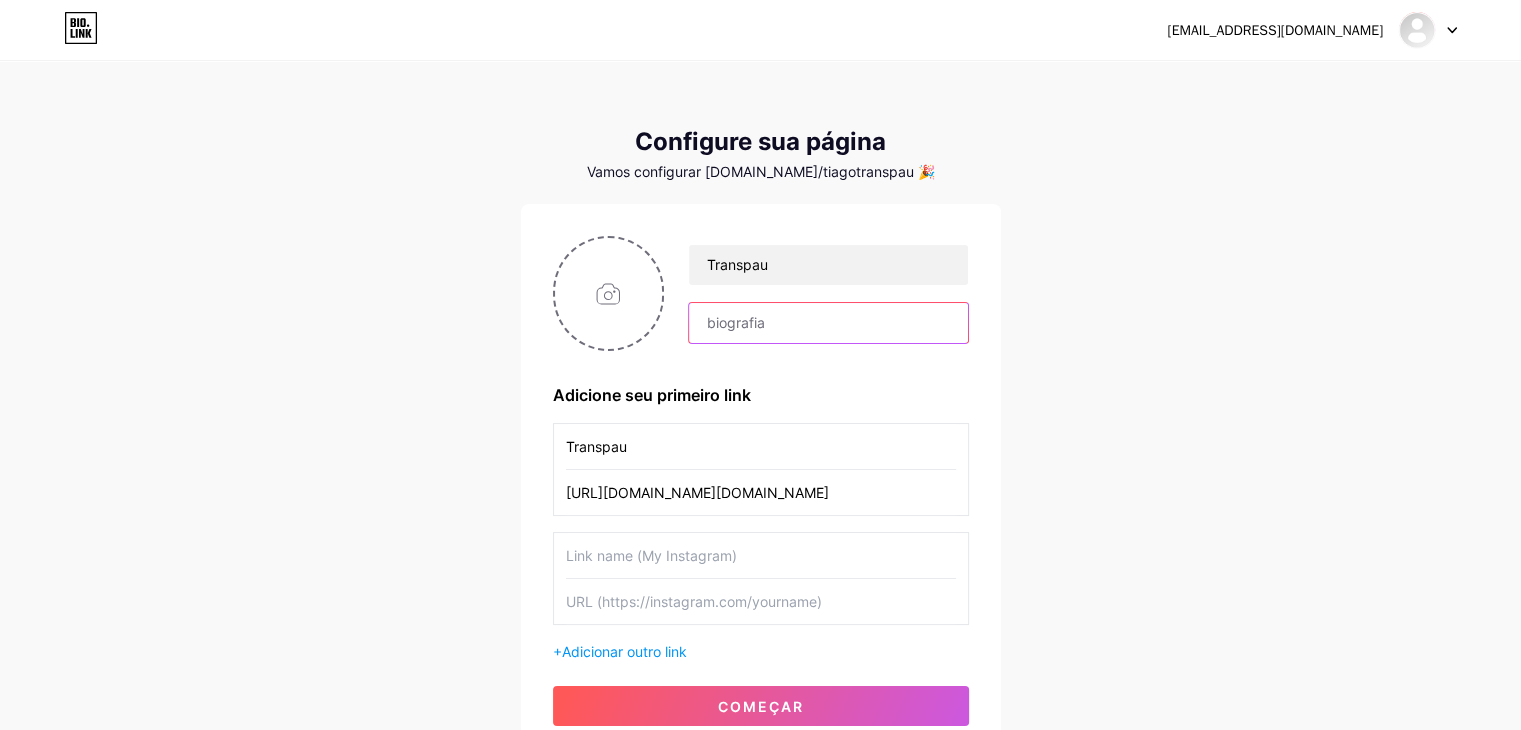 click at bounding box center (828, 323) 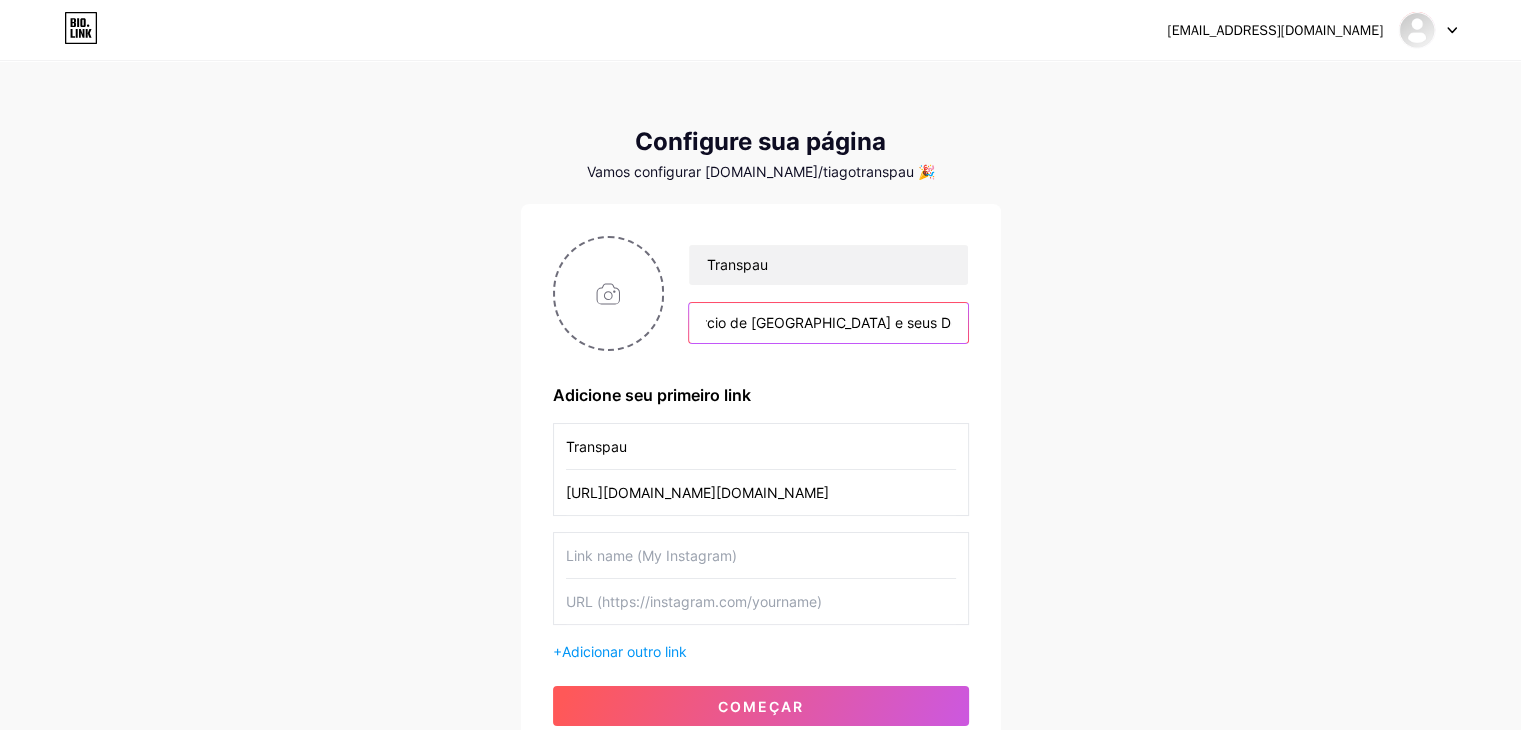 scroll, scrollTop: 0, scrollLeft: 118, axis: horizontal 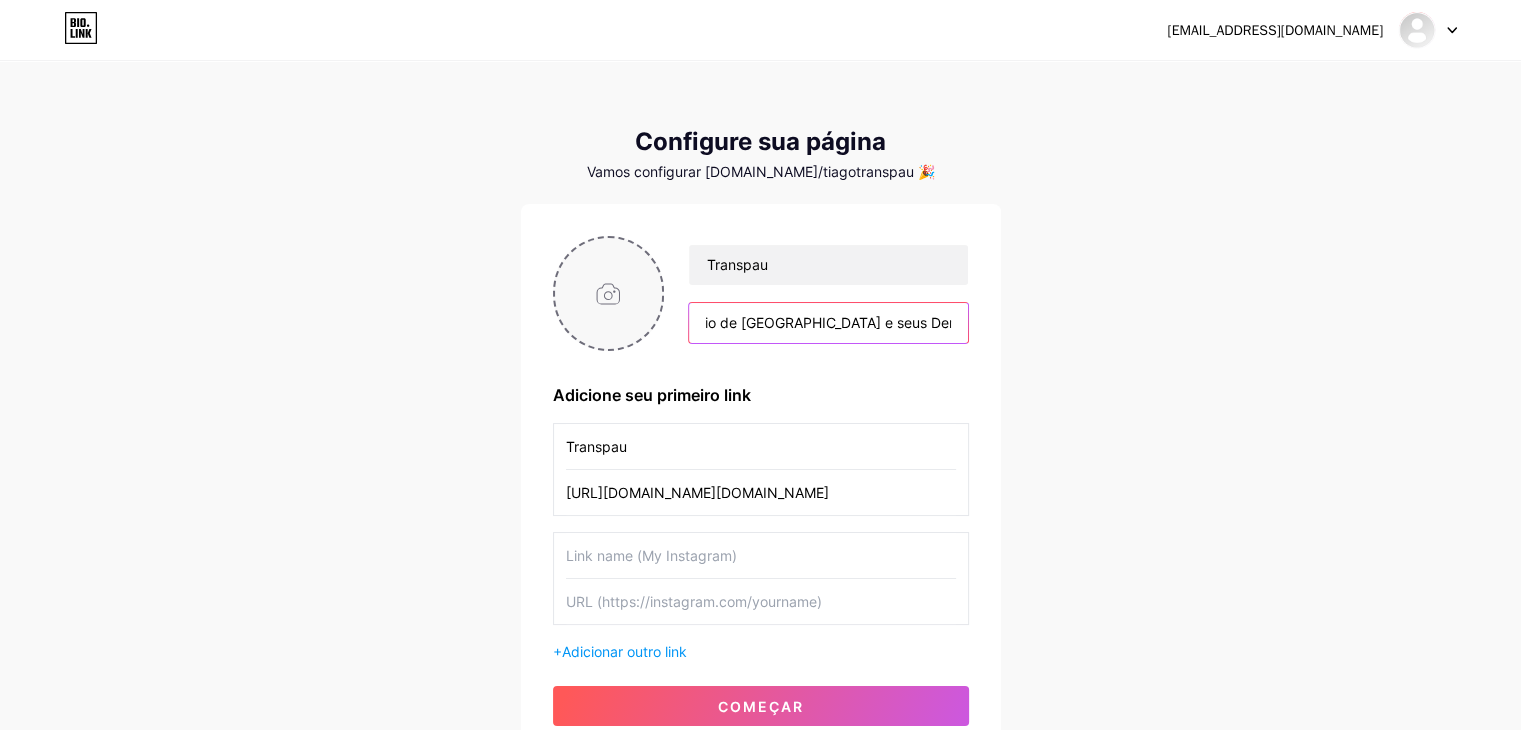 type on "Transpau Comercio de [GEOGRAPHIC_DATA] e seus Derivados LTDA" 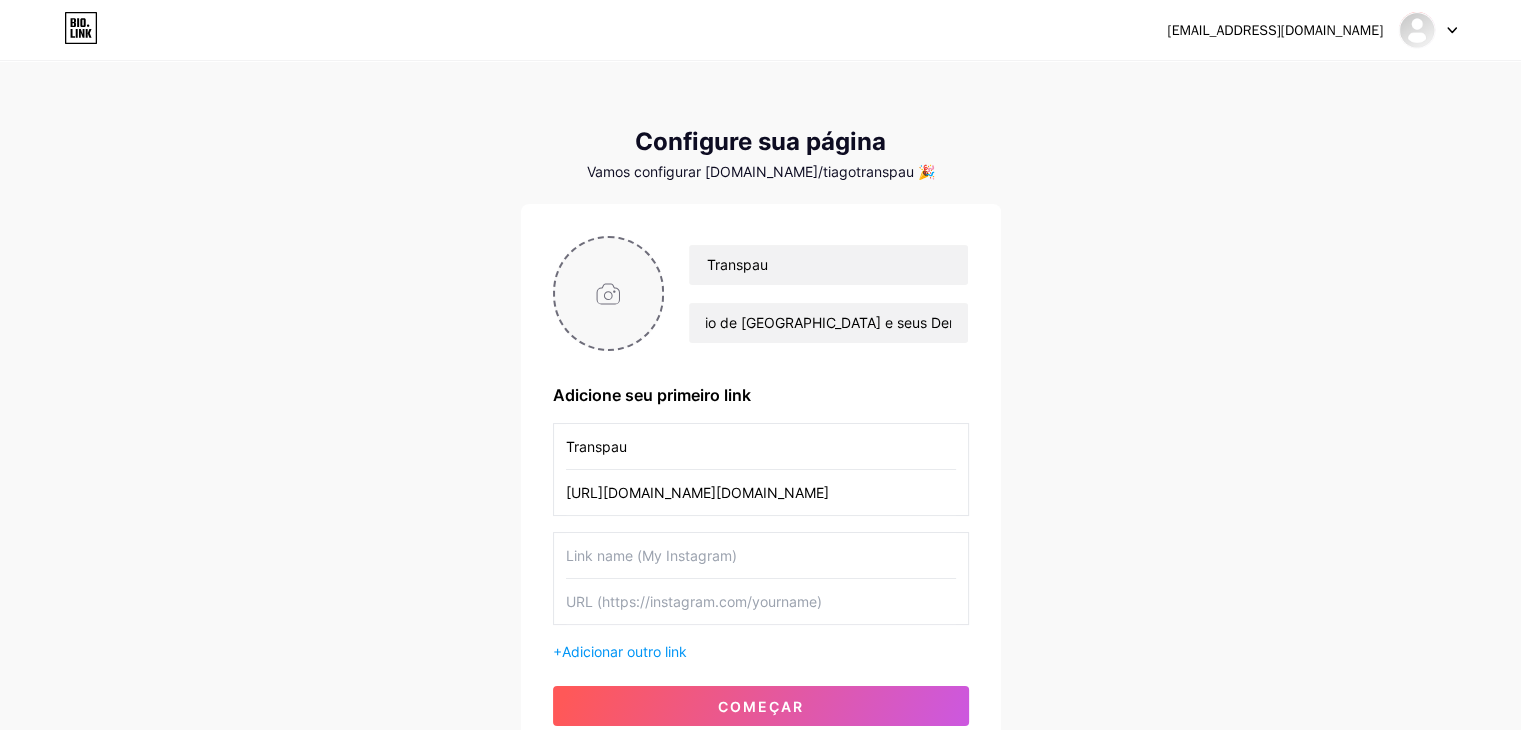 click at bounding box center [609, 293] 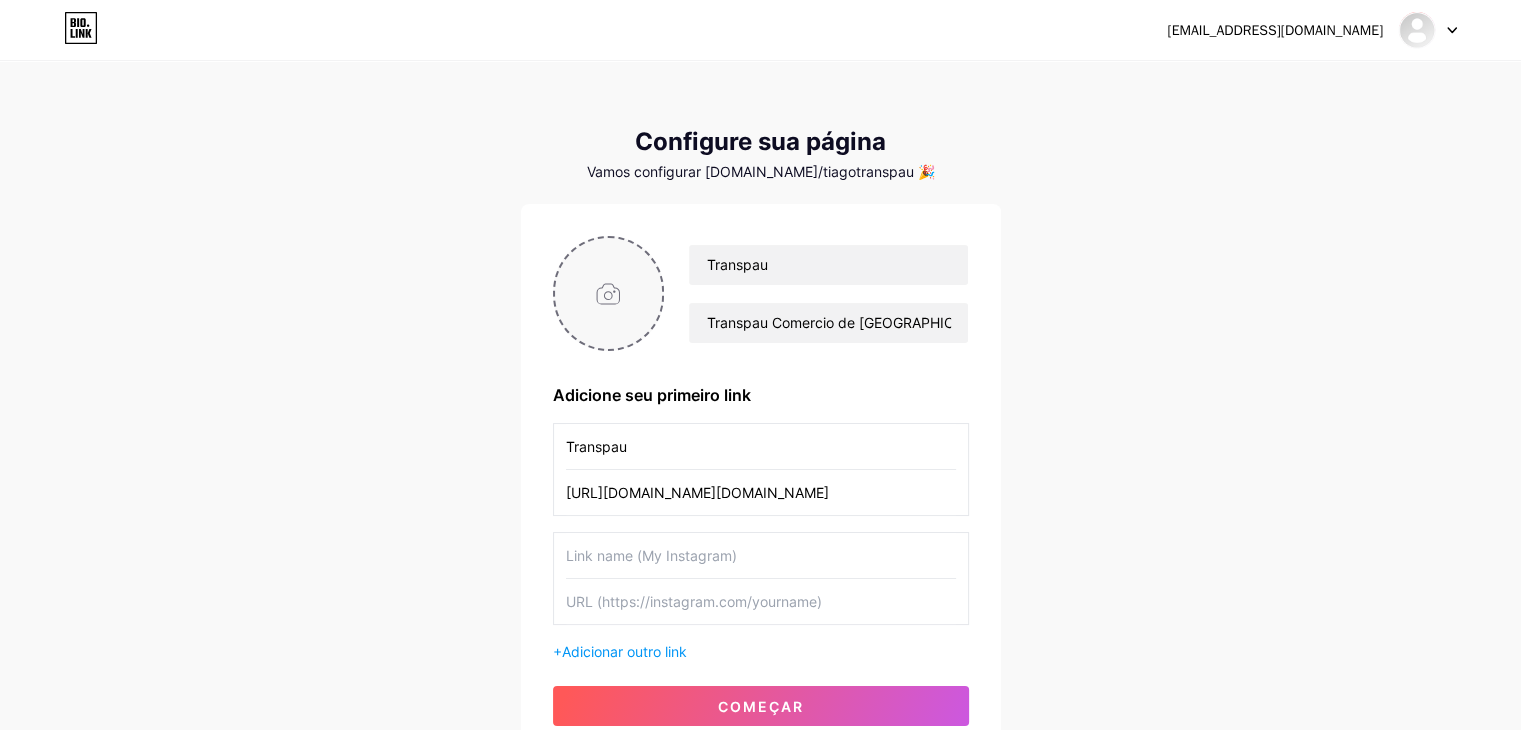 type on "C:\fakepath\LOGO MARCA ATUAL [DATE] OFICIAL_page-0001.jpg" 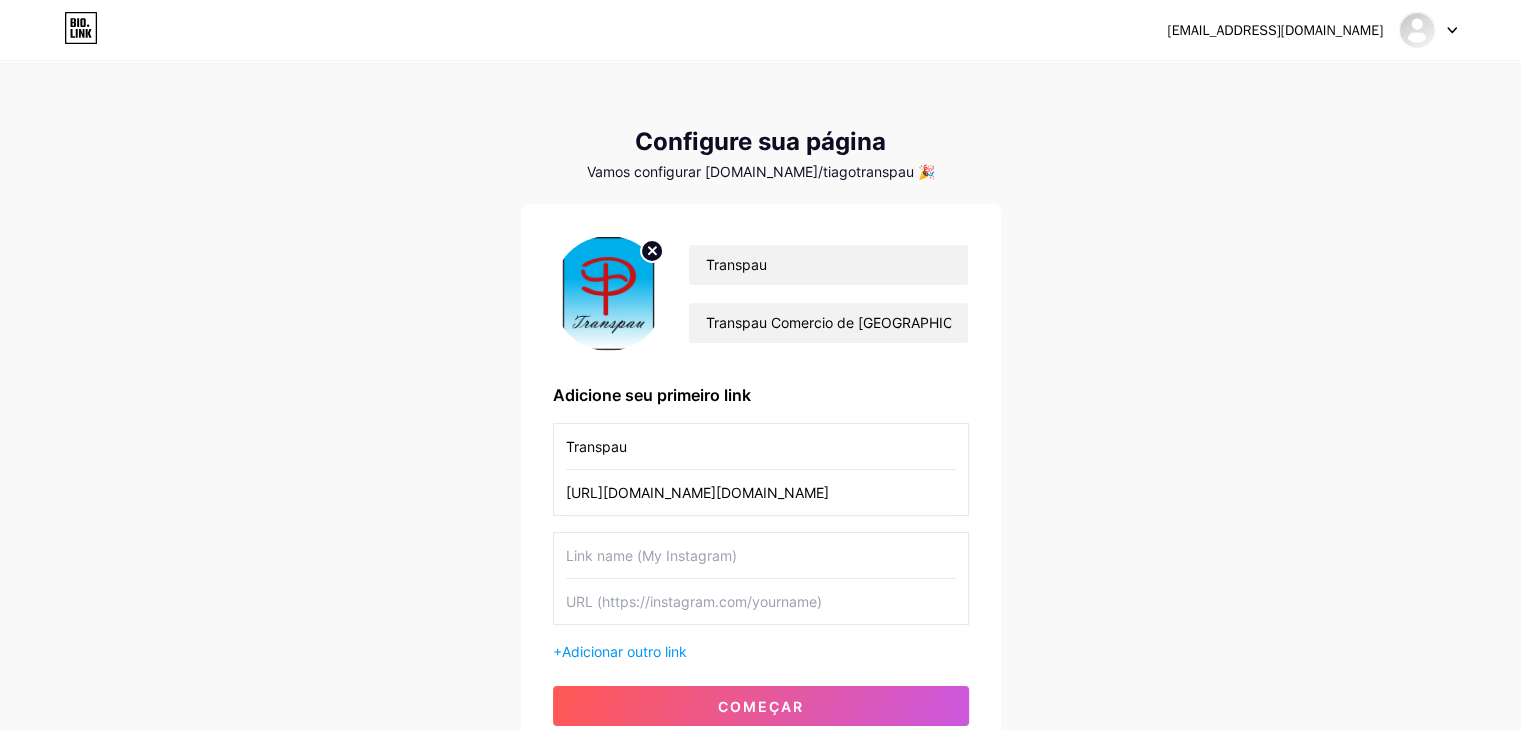 click on "Transpau" at bounding box center (761, 446) 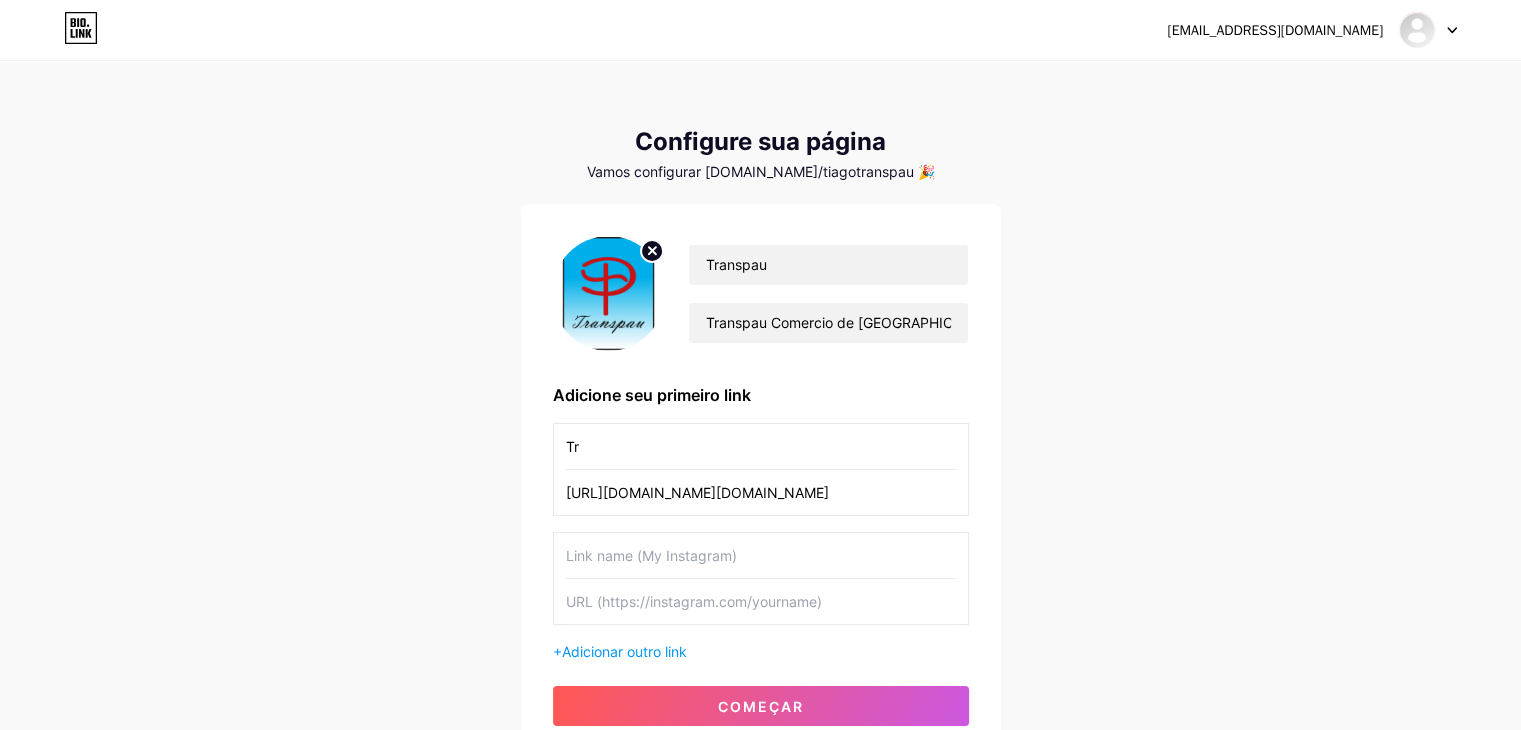 type on "T" 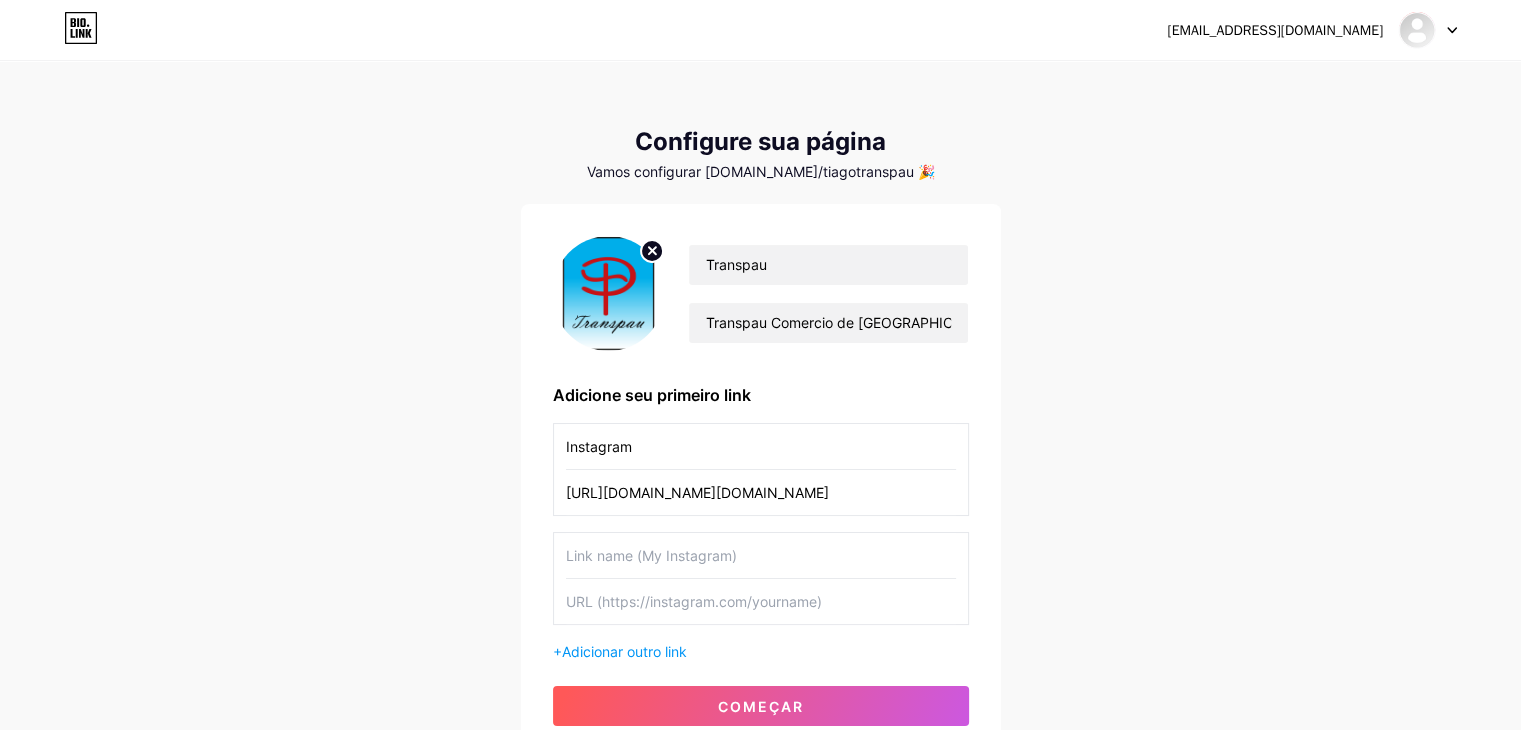 type on "Instagram" 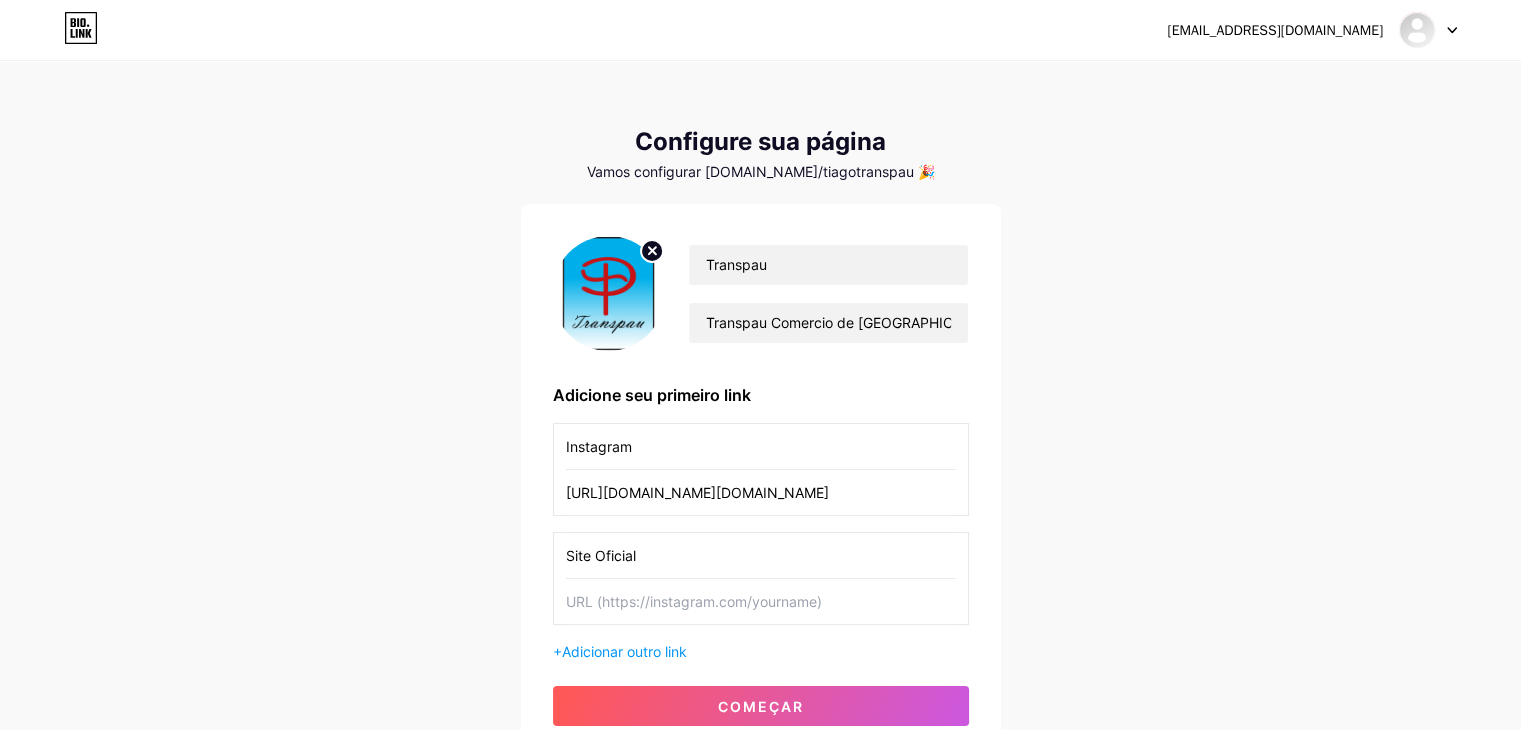 type on "Site Oficial" 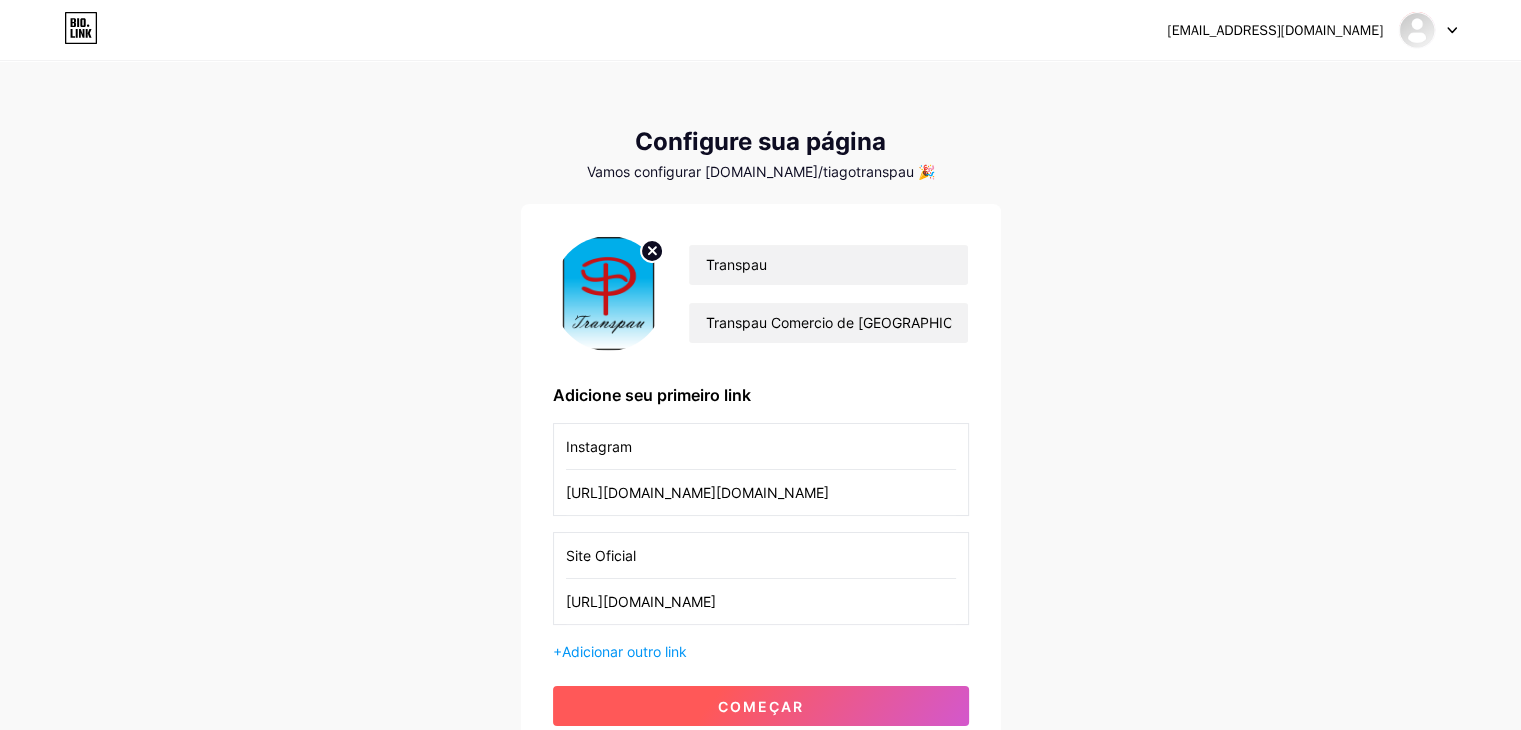 type on "[URL][DOMAIN_NAME]" 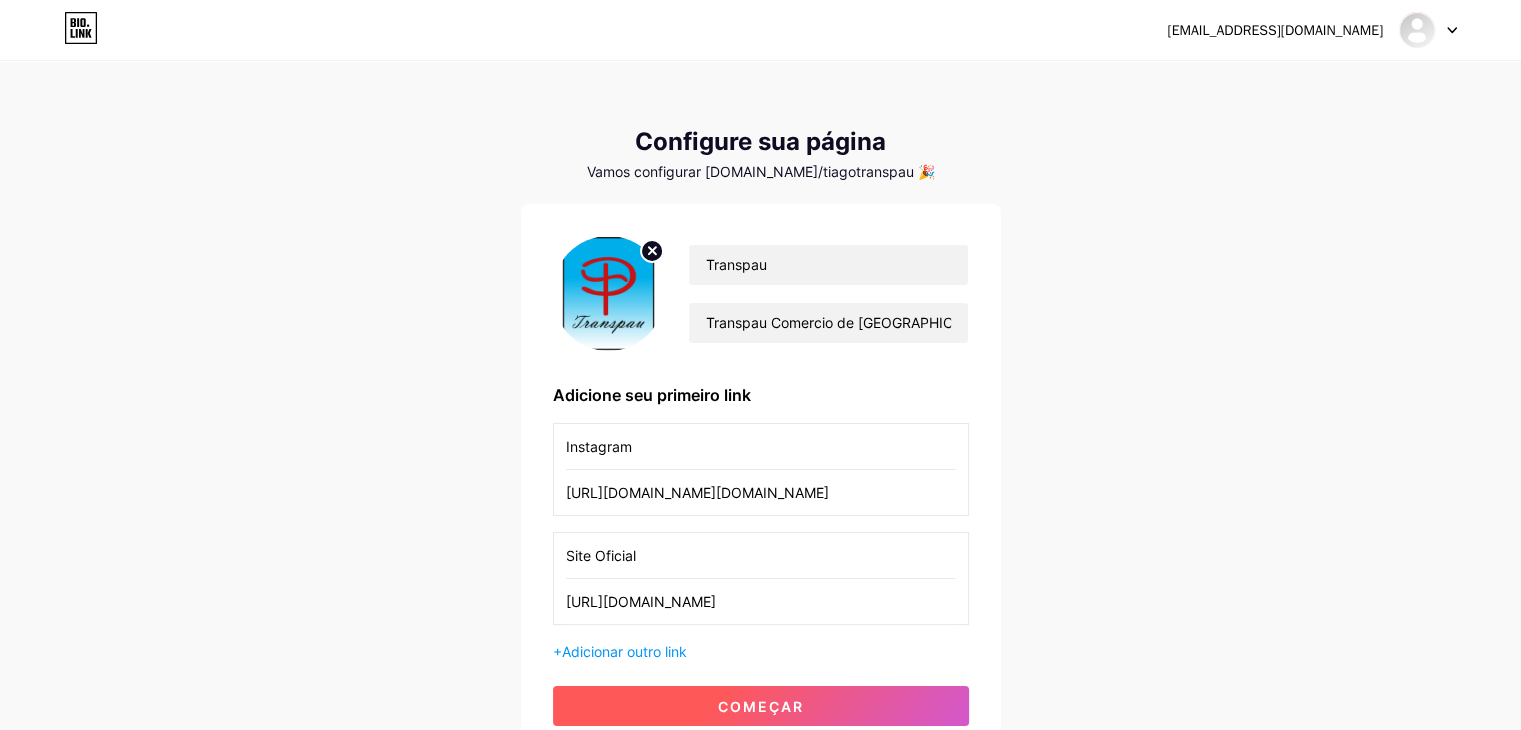 click on "começar" at bounding box center (761, 706) 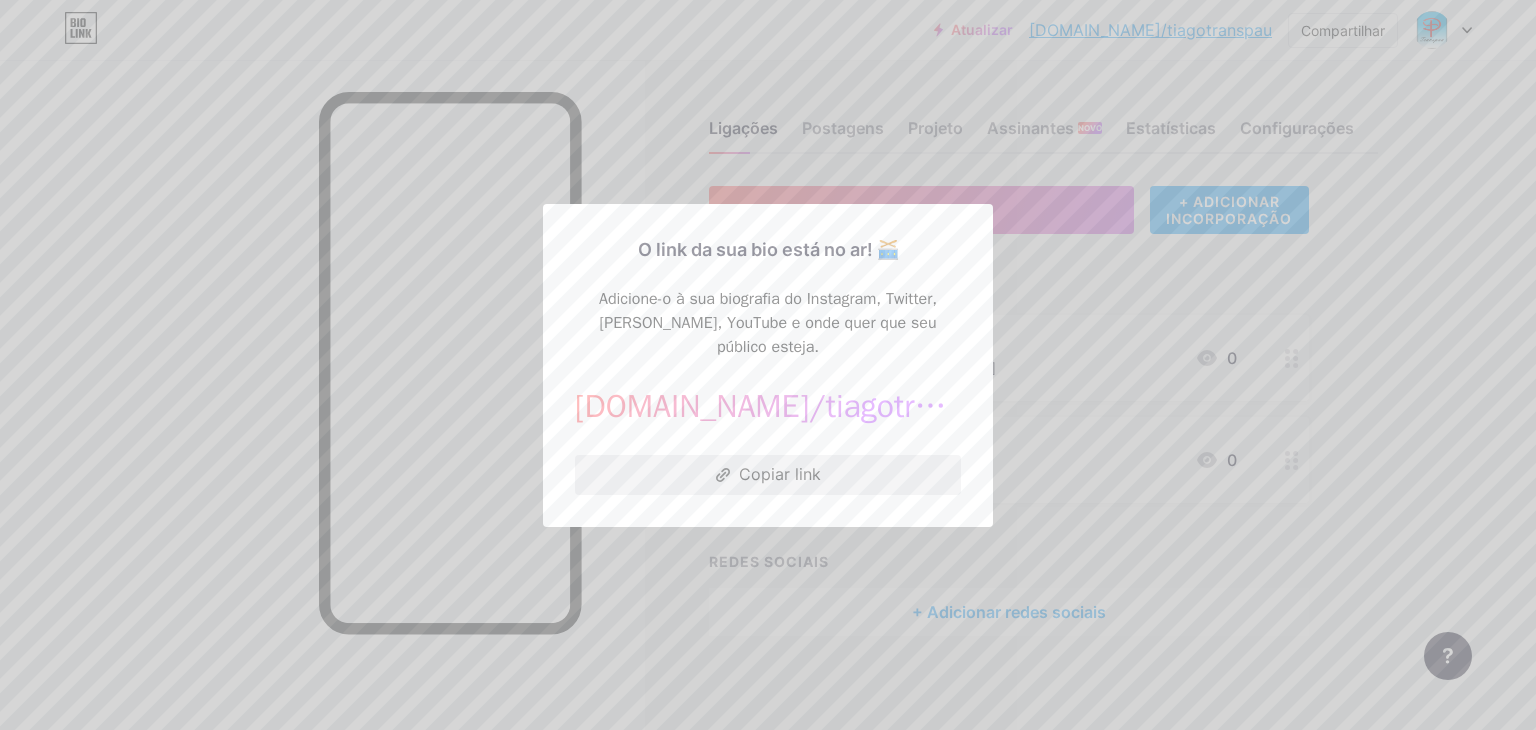 click on "Copiar link" at bounding box center (780, 474) 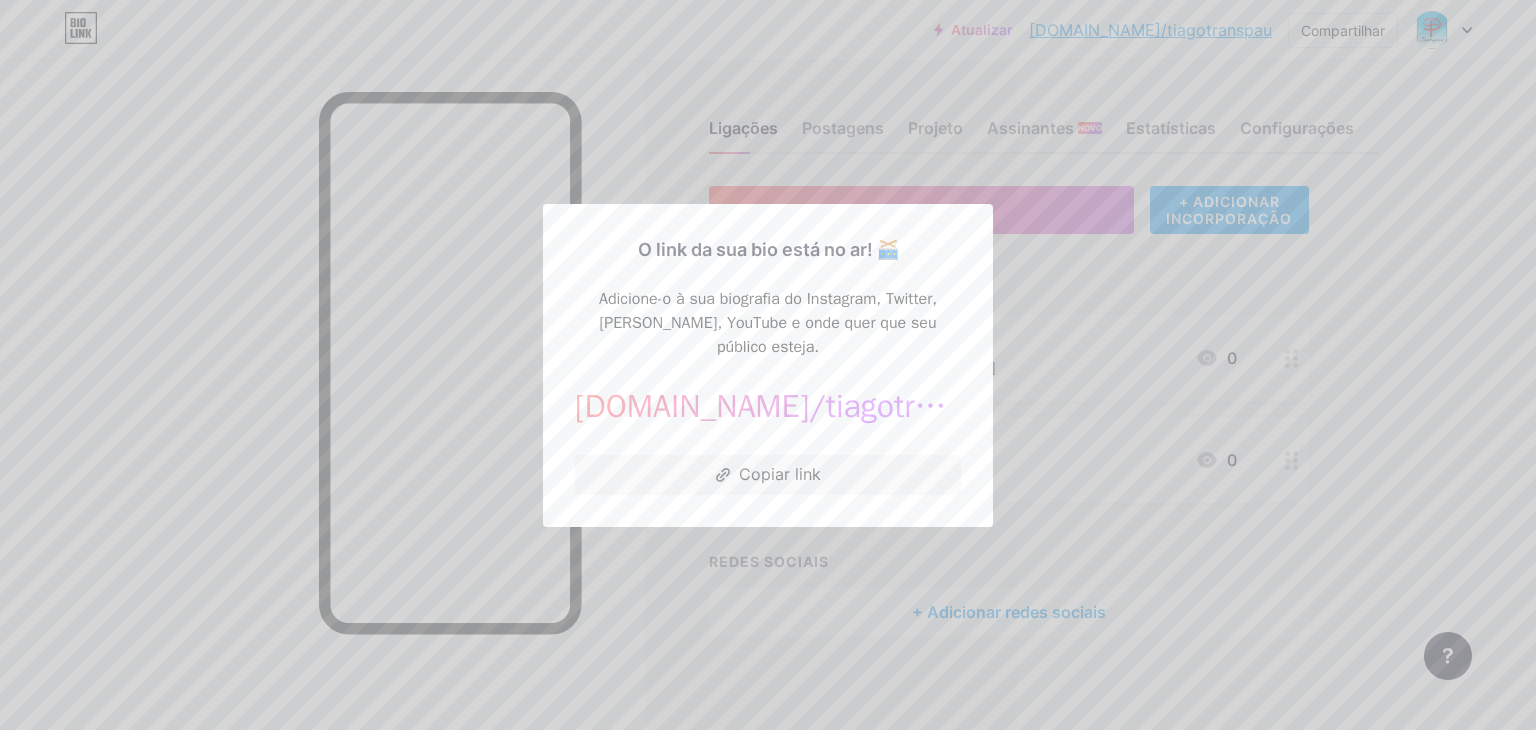 click on "O link da sua bio está no ar! 🥁
Adicione-o à sua biografia do Instagram, Twitter, TikTok, YouTube e onde quer que seu público esteja.
[DOMAIN_NAME]/  tiagotranspau   [URL][DOMAIN_NAME]     Copiar link" at bounding box center (768, 365) 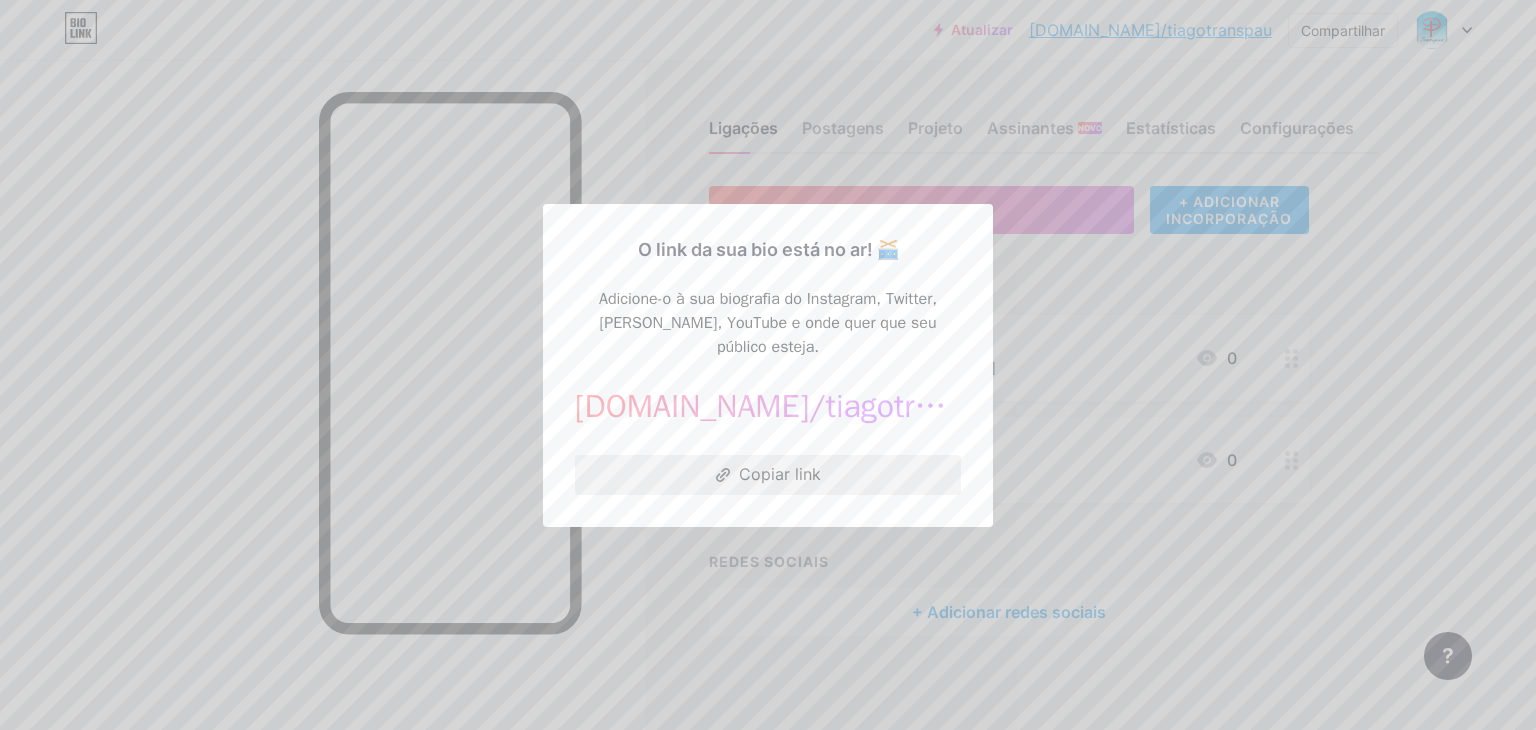 click on "Copiar link" at bounding box center [768, 475] 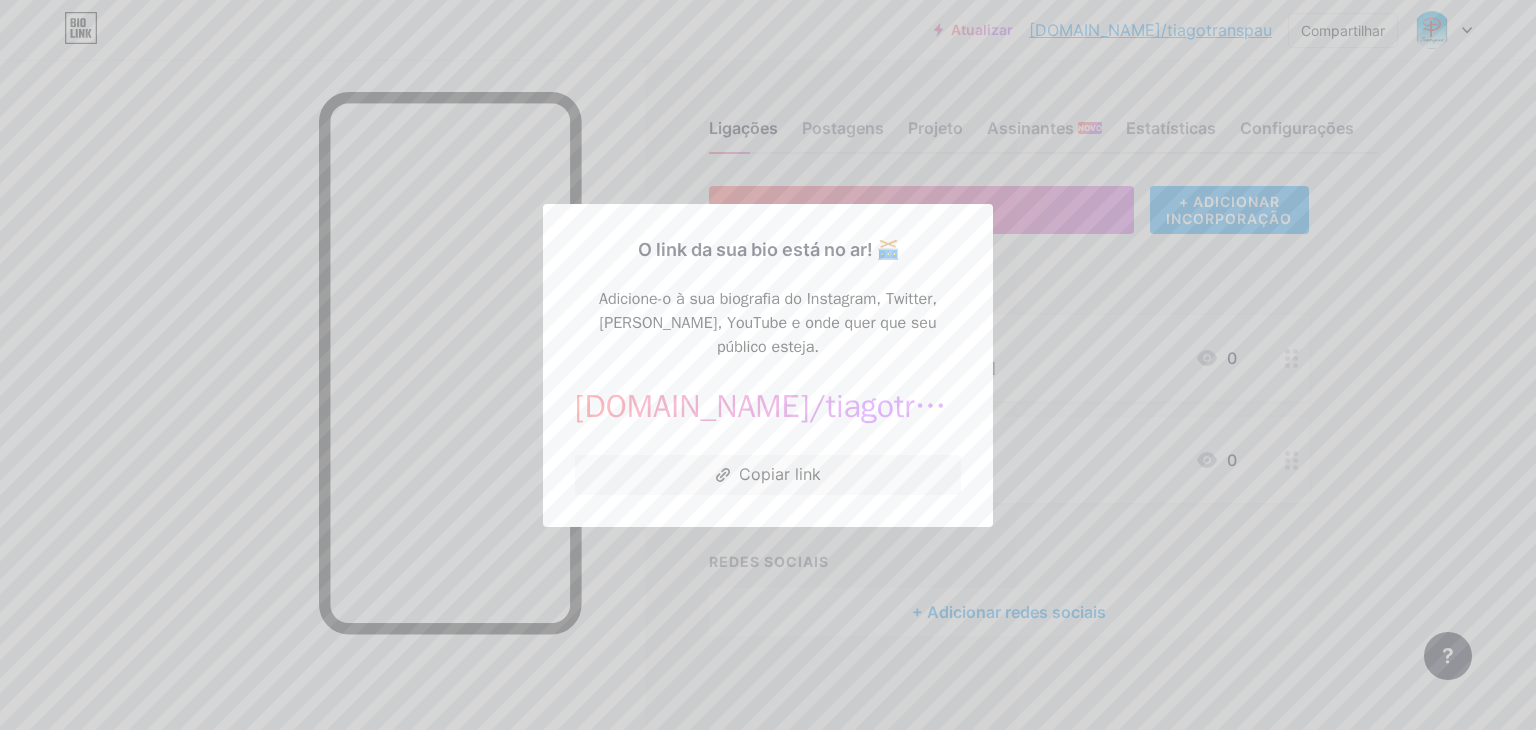 click at bounding box center (768, 365) 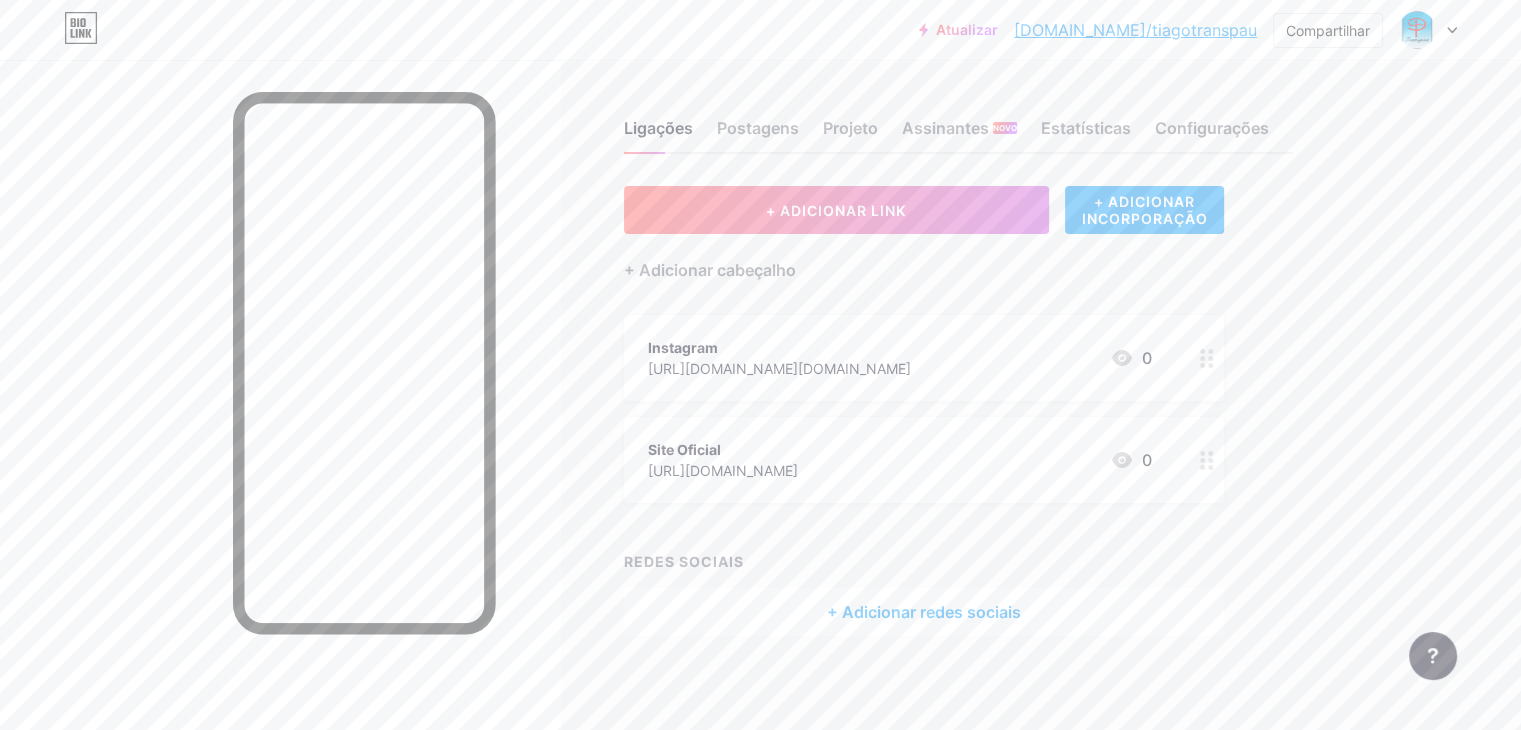 click at bounding box center (1428, 30) 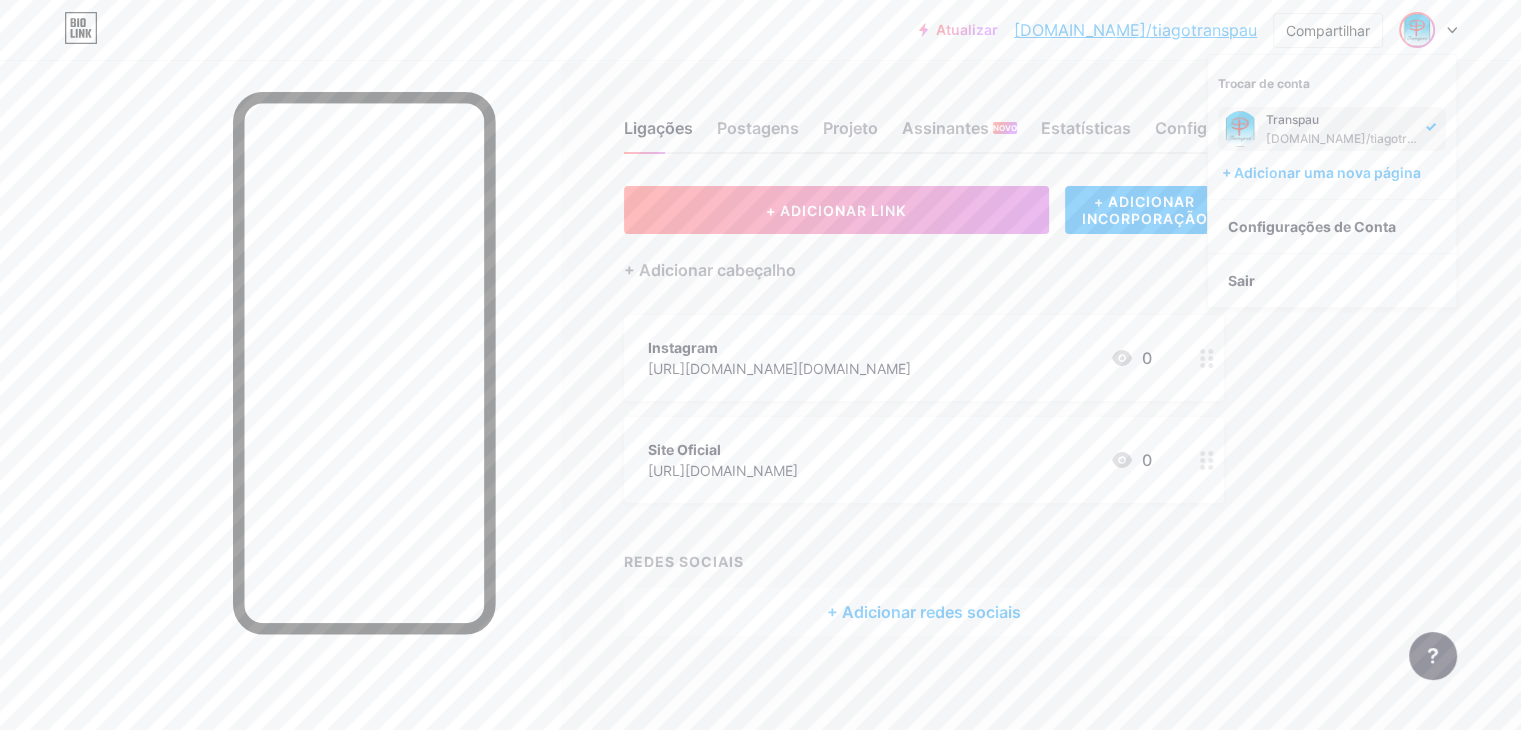 click 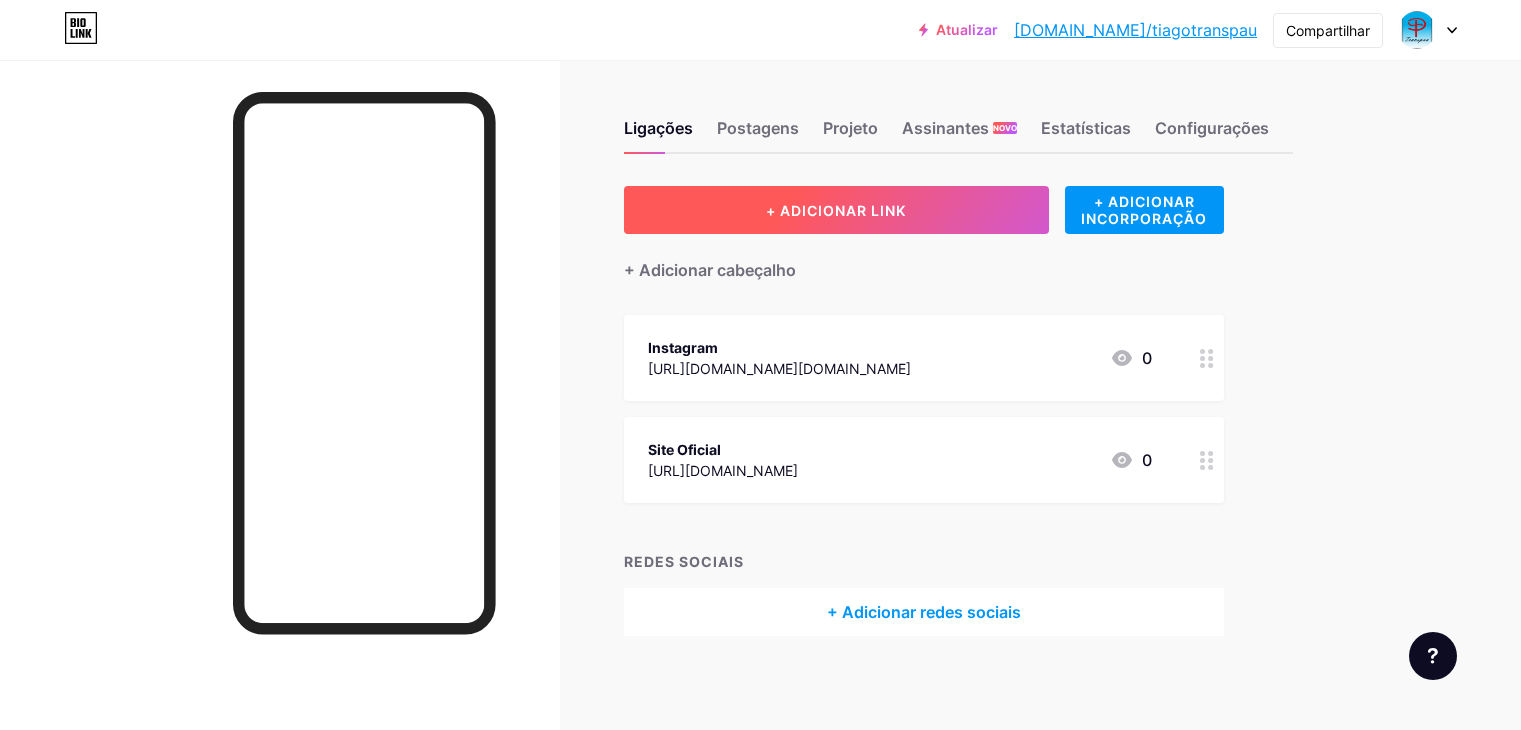 scroll, scrollTop: 0, scrollLeft: 0, axis: both 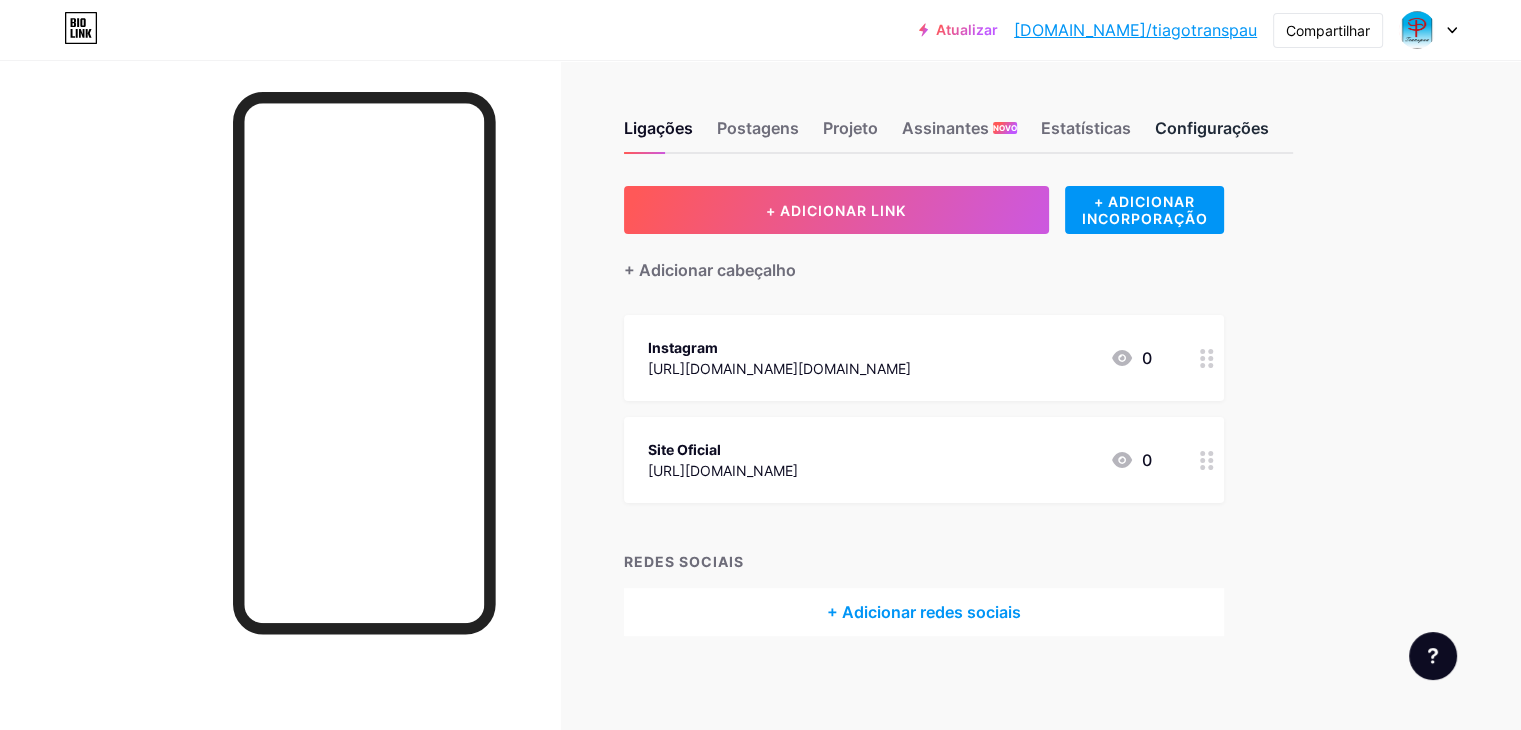 click on "Configurações" at bounding box center [1212, 128] 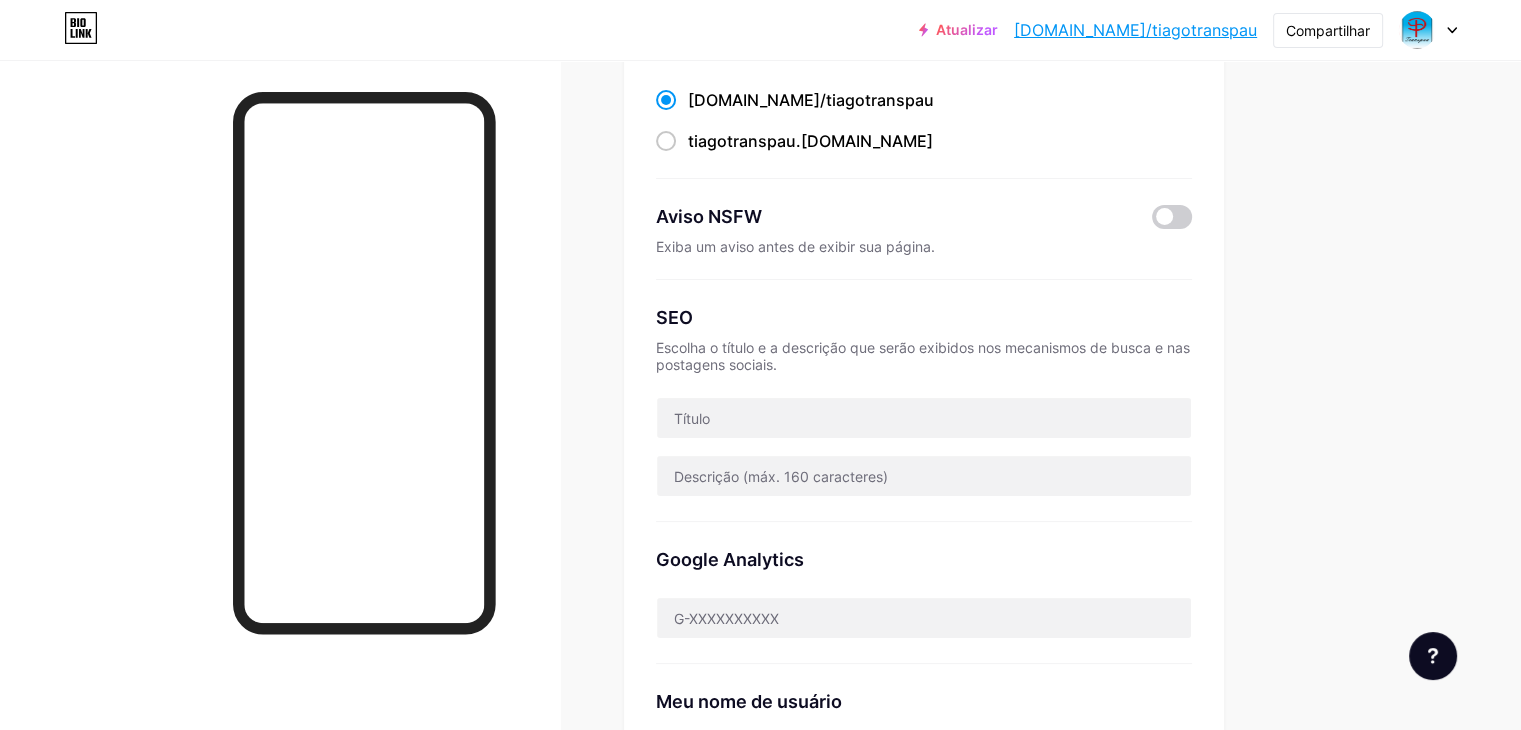 scroll, scrollTop: 200, scrollLeft: 0, axis: vertical 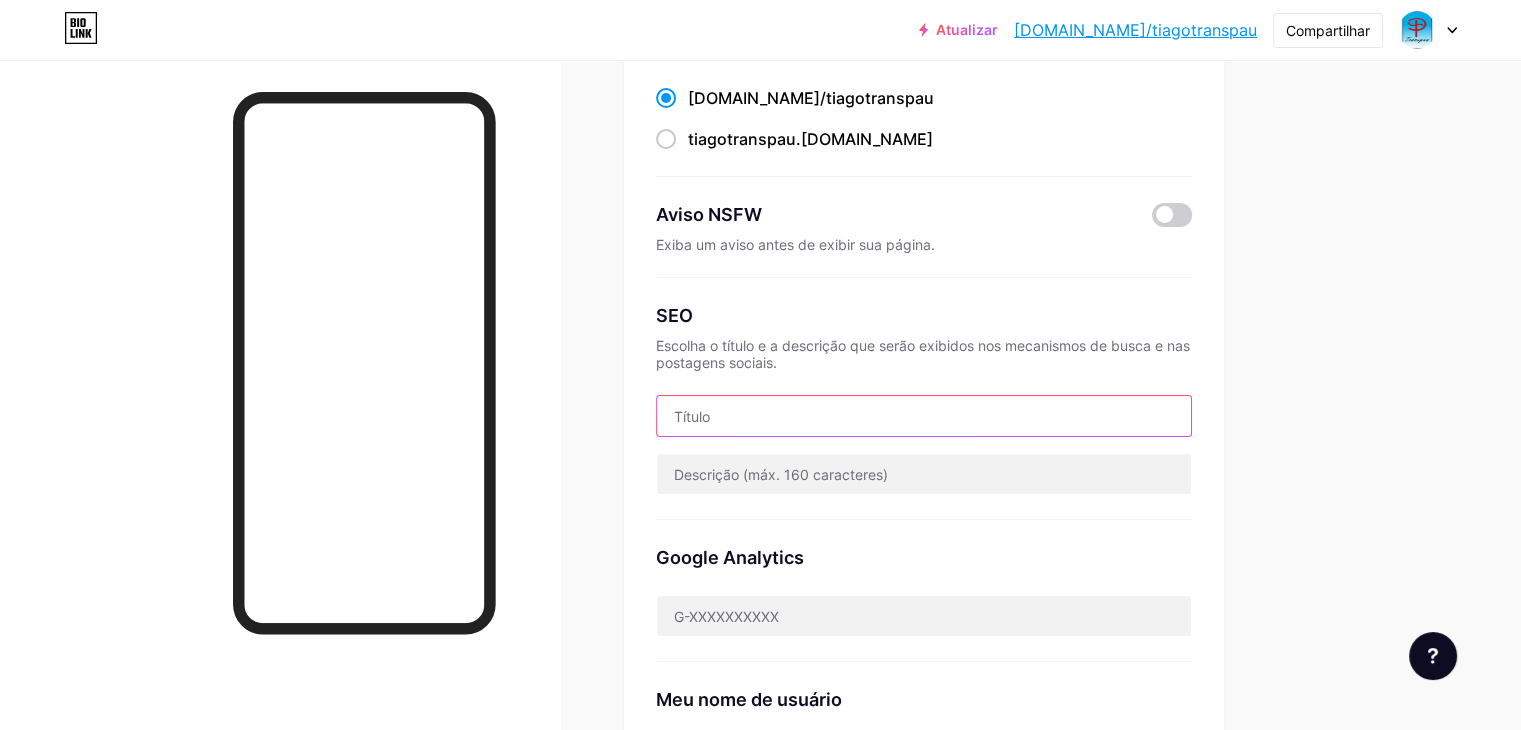 click at bounding box center [924, 416] 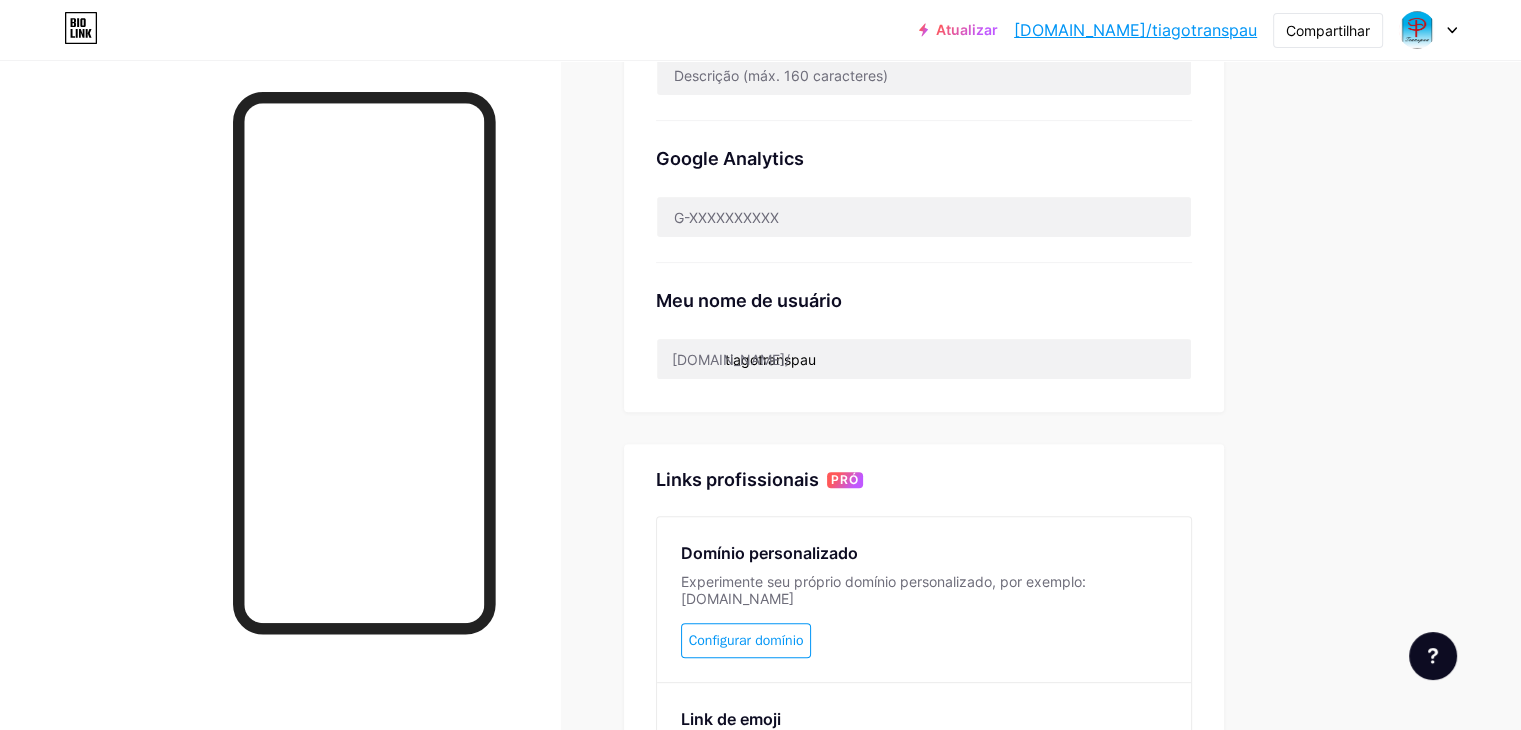 scroll, scrollTop: 600, scrollLeft: 0, axis: vertical 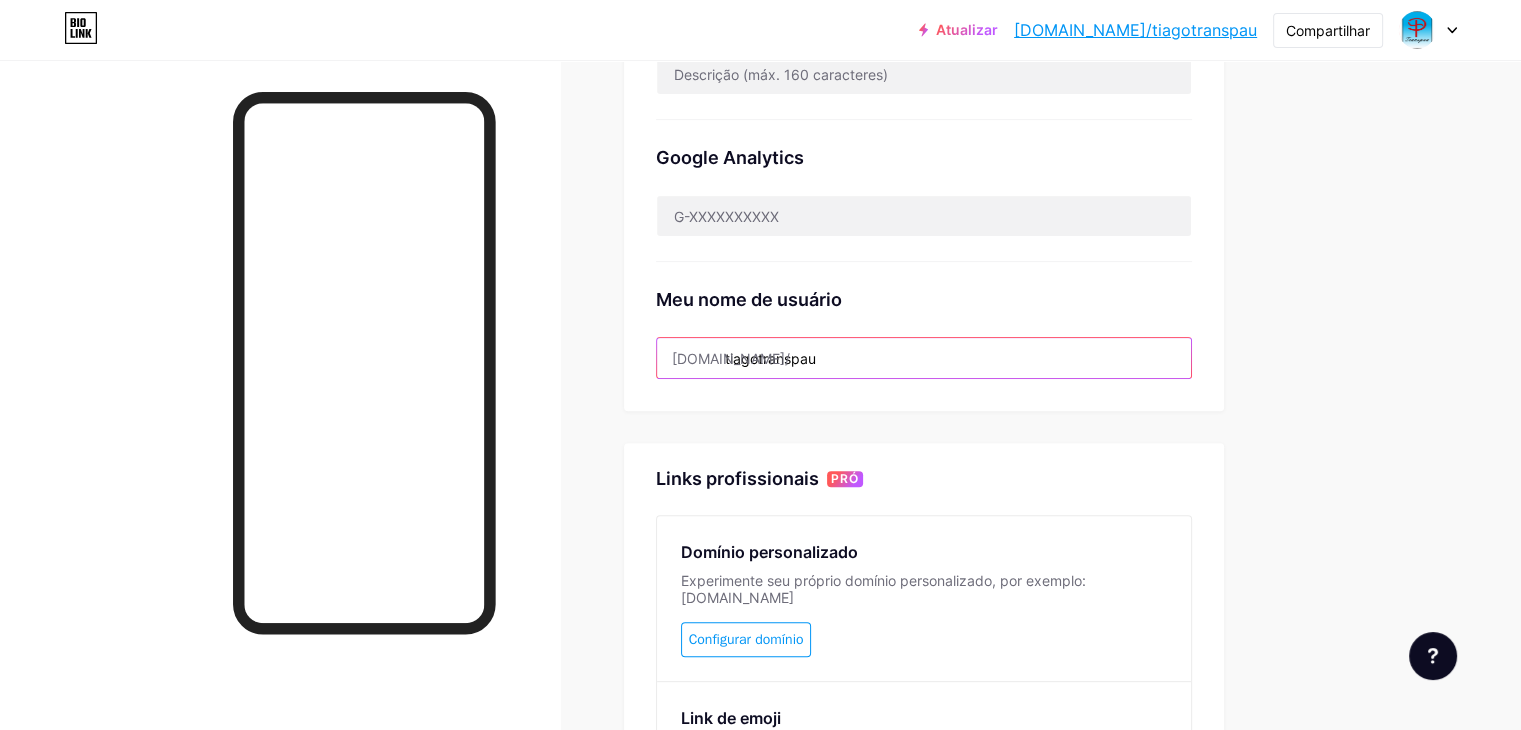 click on "tiagotranspau" at bounding box center [924, 358] 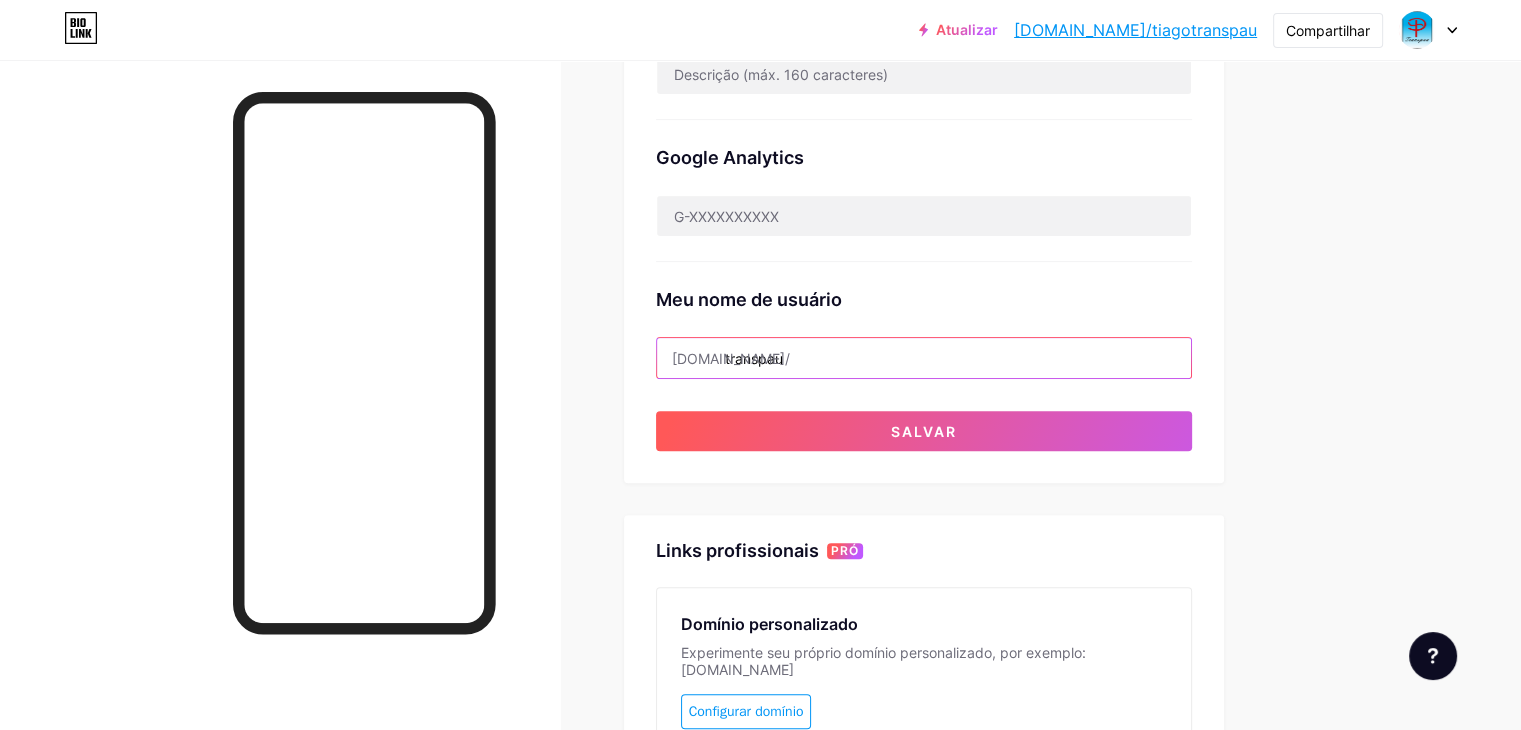 type on "transpau" 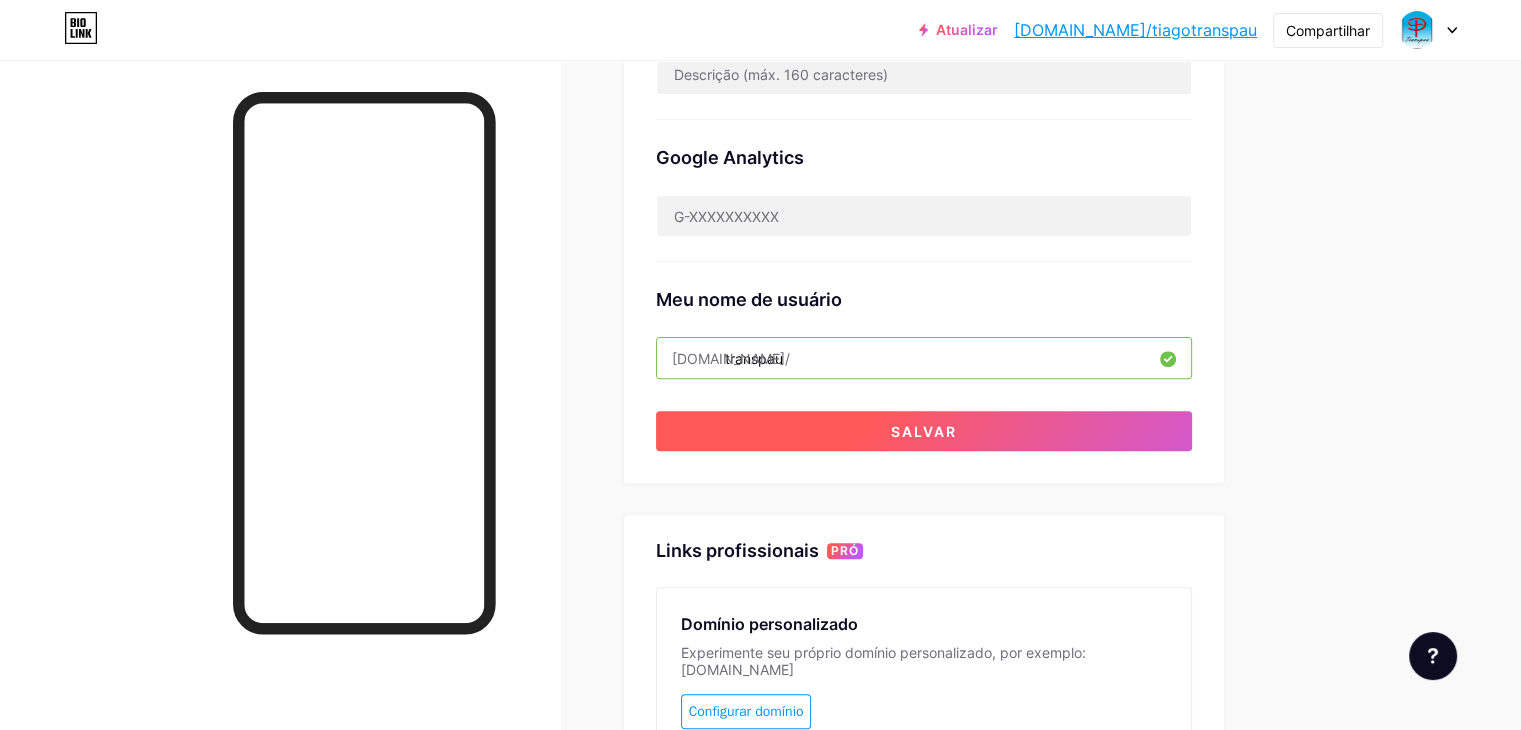 click on "Salvar" at bounding box center [924, 431] 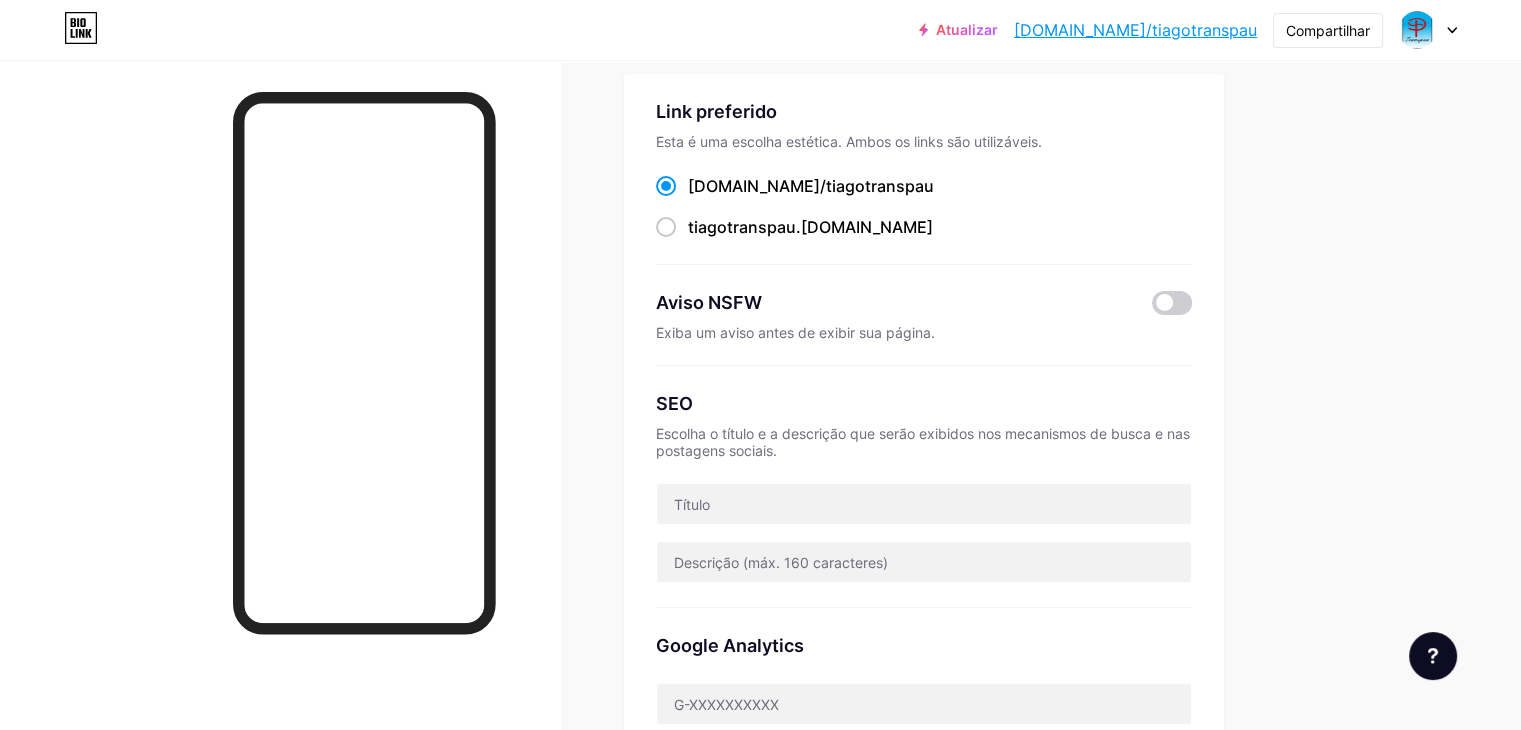 scroll, scrollTop: 0, scrollLeft: 0, axis: both 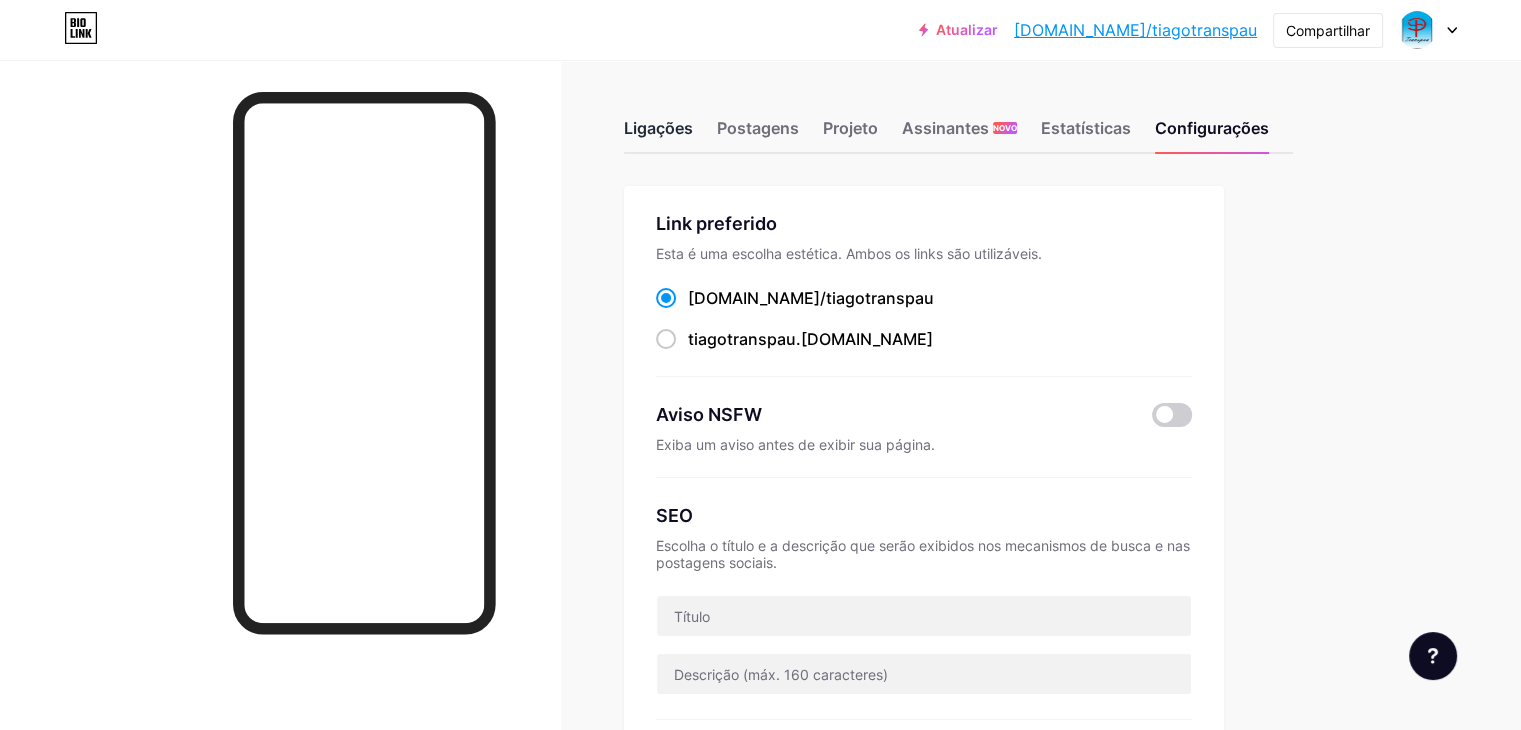 click on "Ligações" at bounding box center [658, 128] 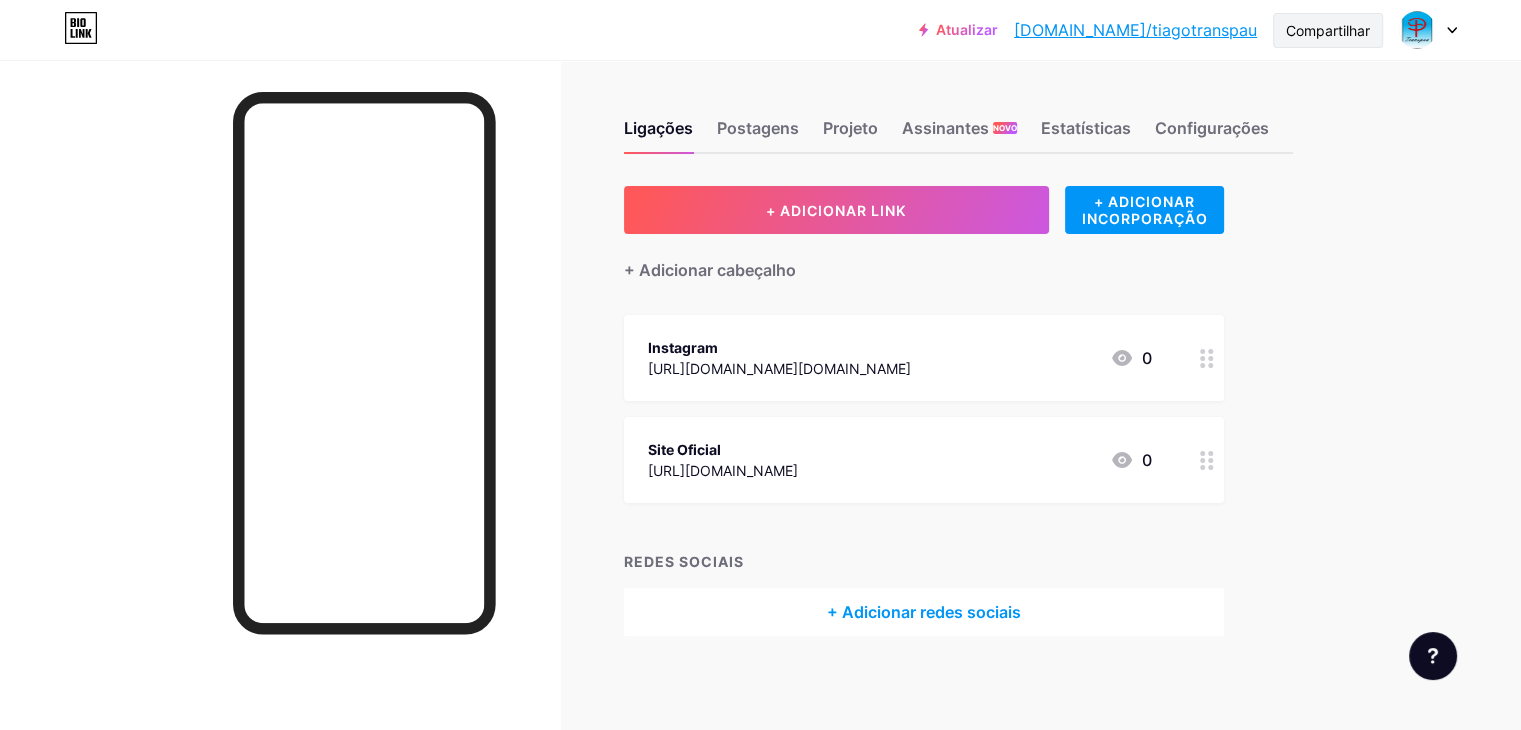 click on "Compartilhar" at bounding box center [1328, 30] 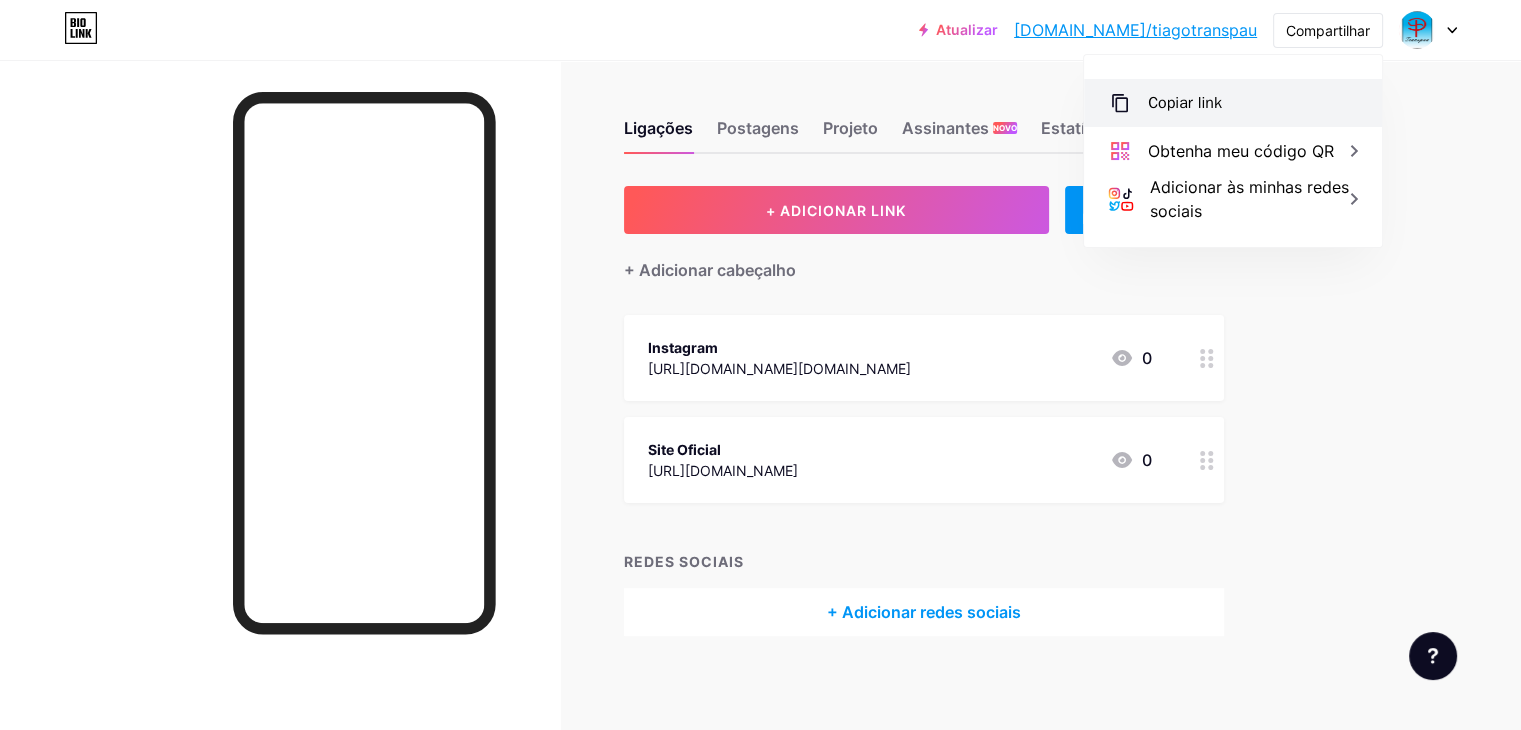 click on "Copiar link" at bounding box center [1185, 103] 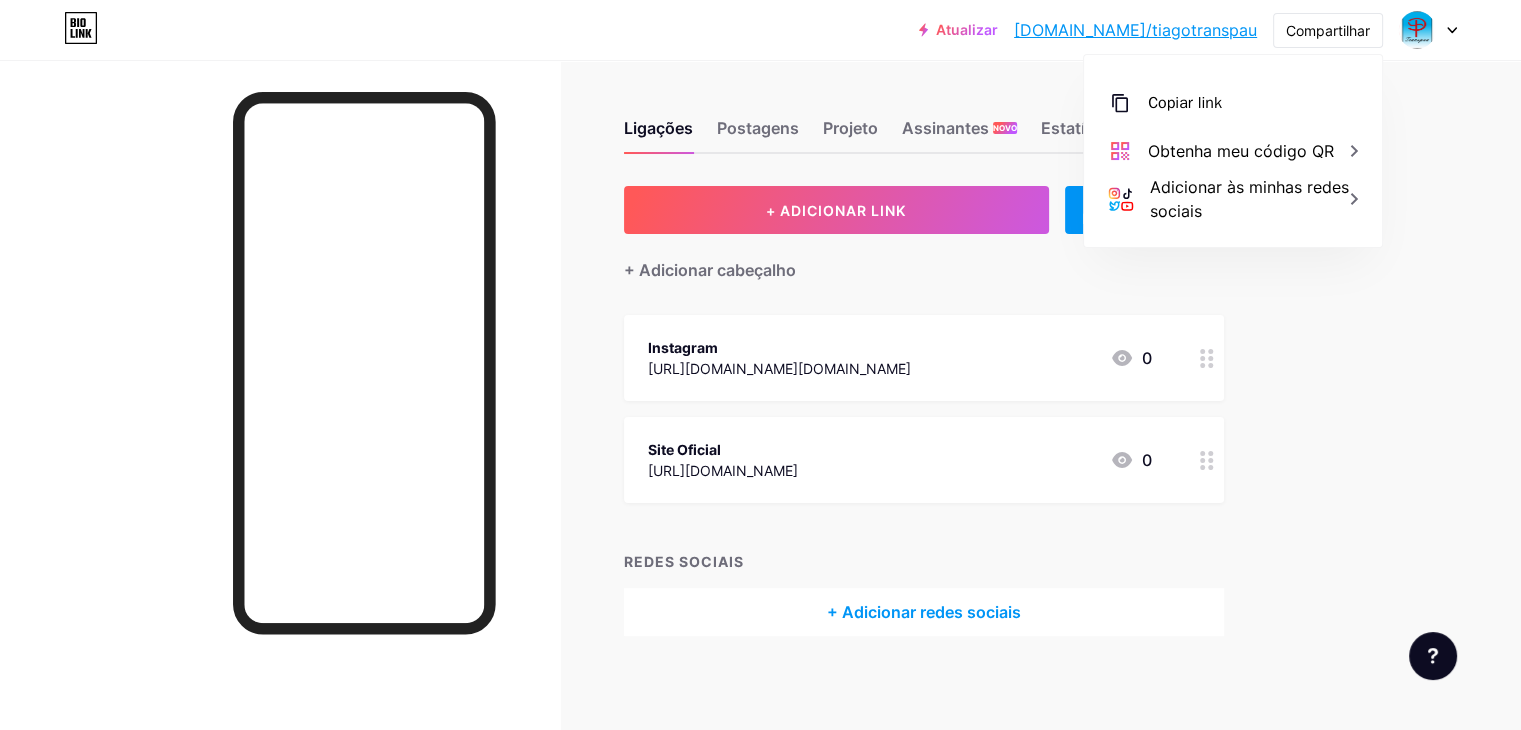 click on "+ Adicionar cabeçalho" at bounding box center (924, 258) 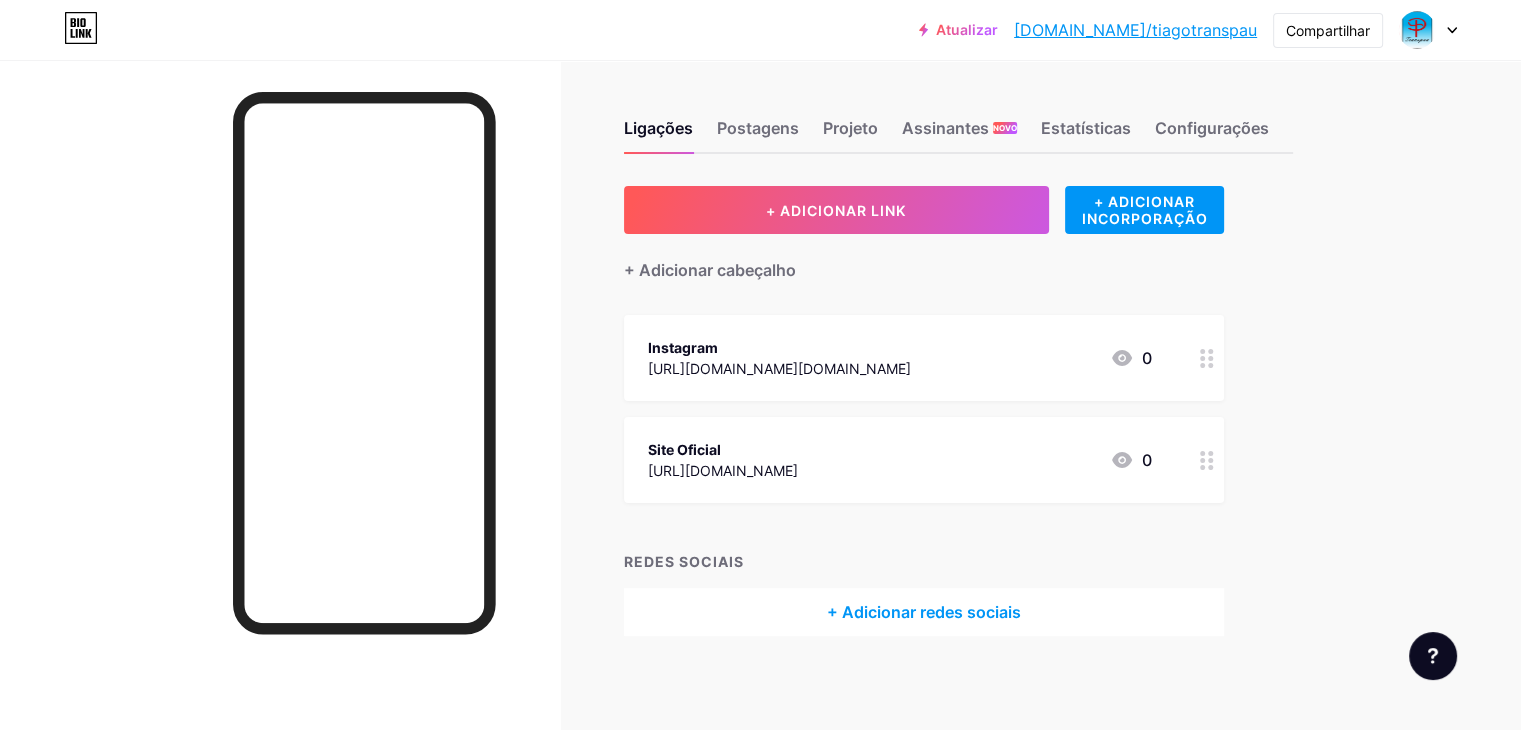 click on "+ Adicionar redes sociais" at bounding box center [924, 612] 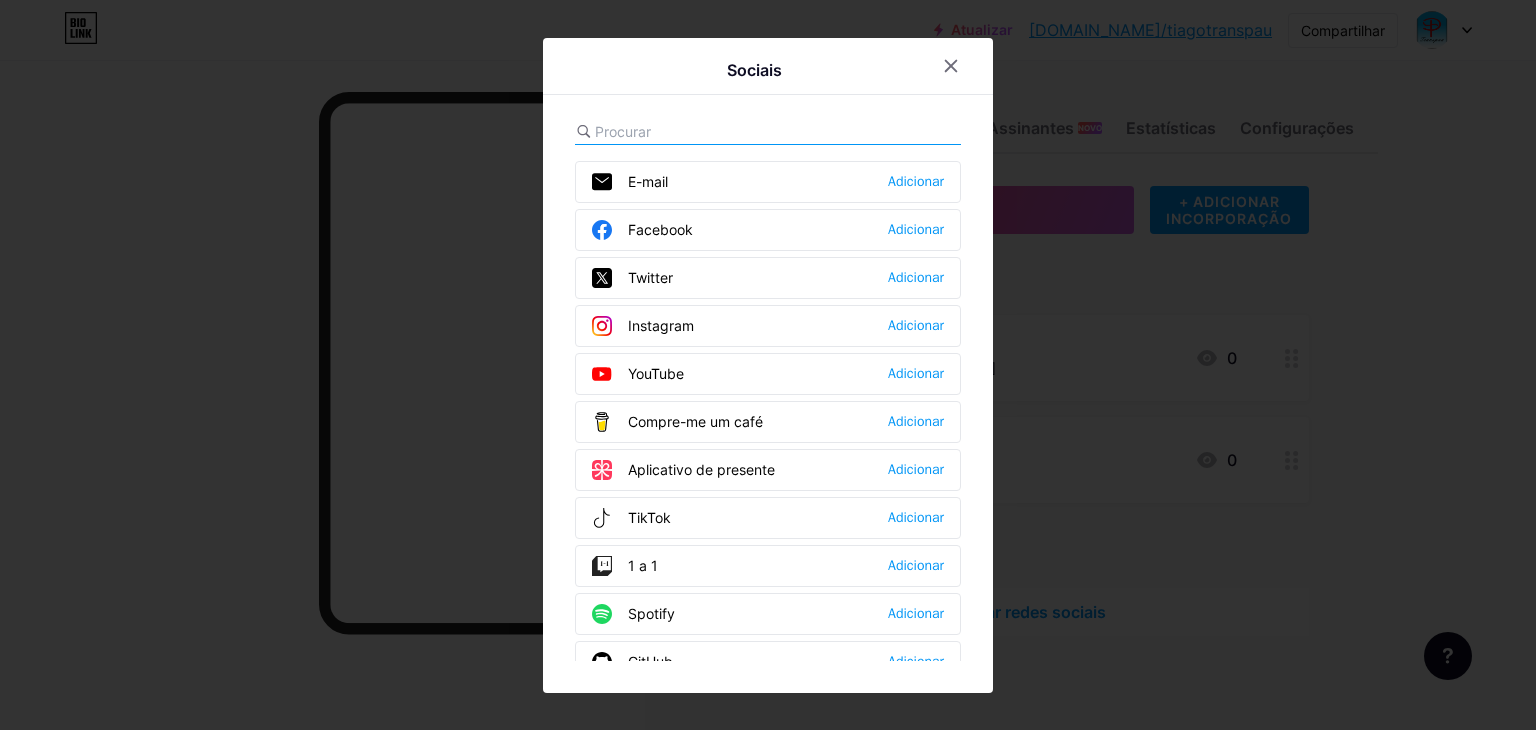 click on "Instagram
Adicionar" at bounding box center [768, 326] 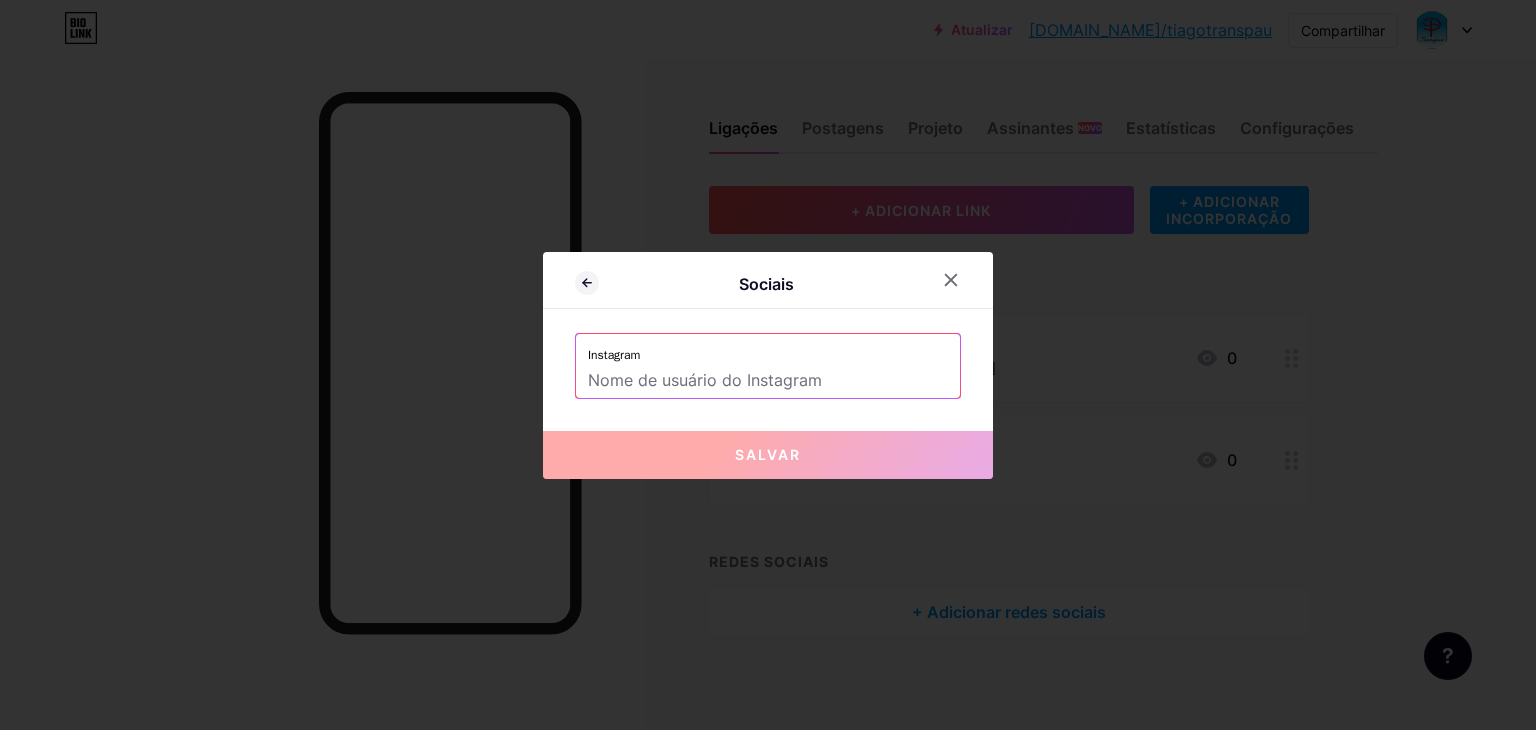 click at bounding box center (768, 381) 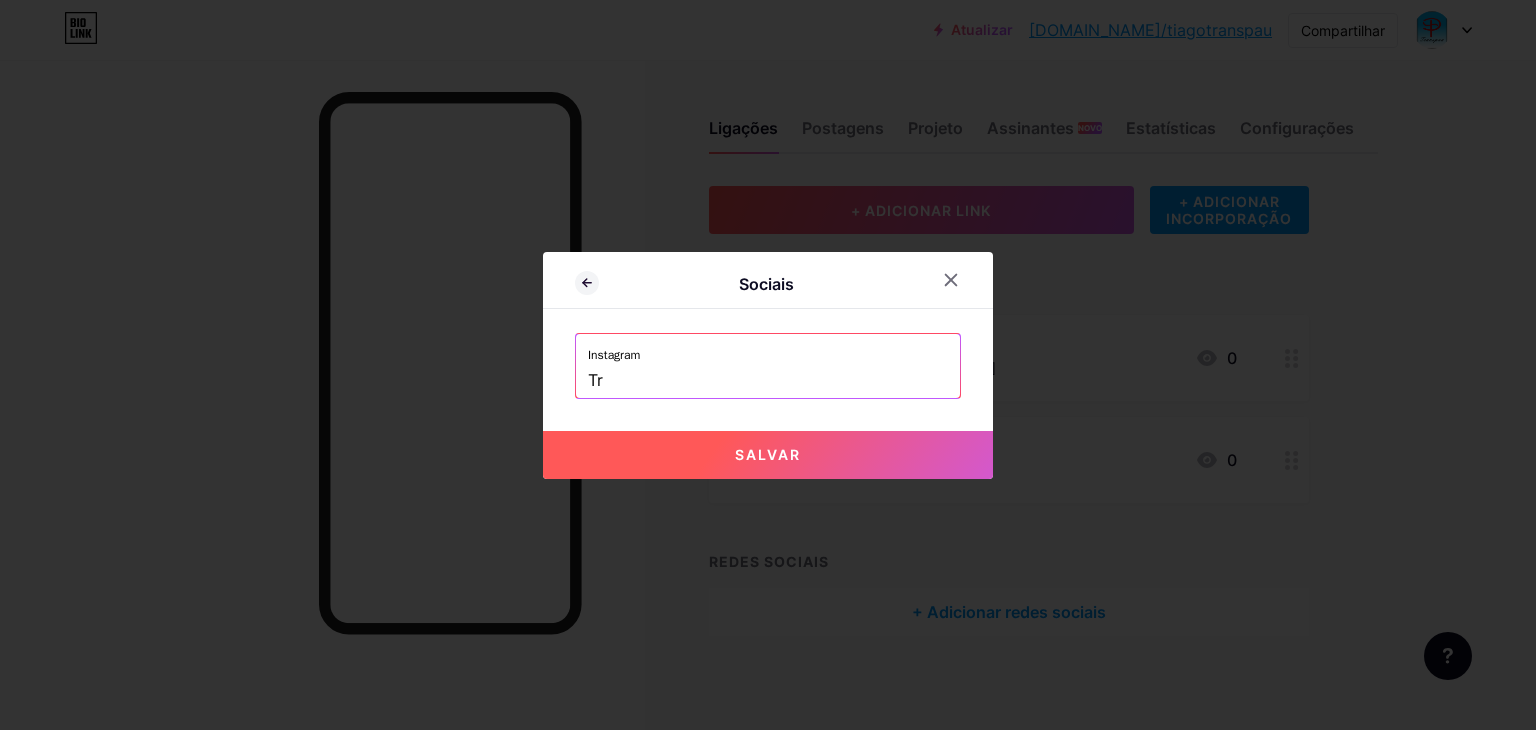 type on "T" 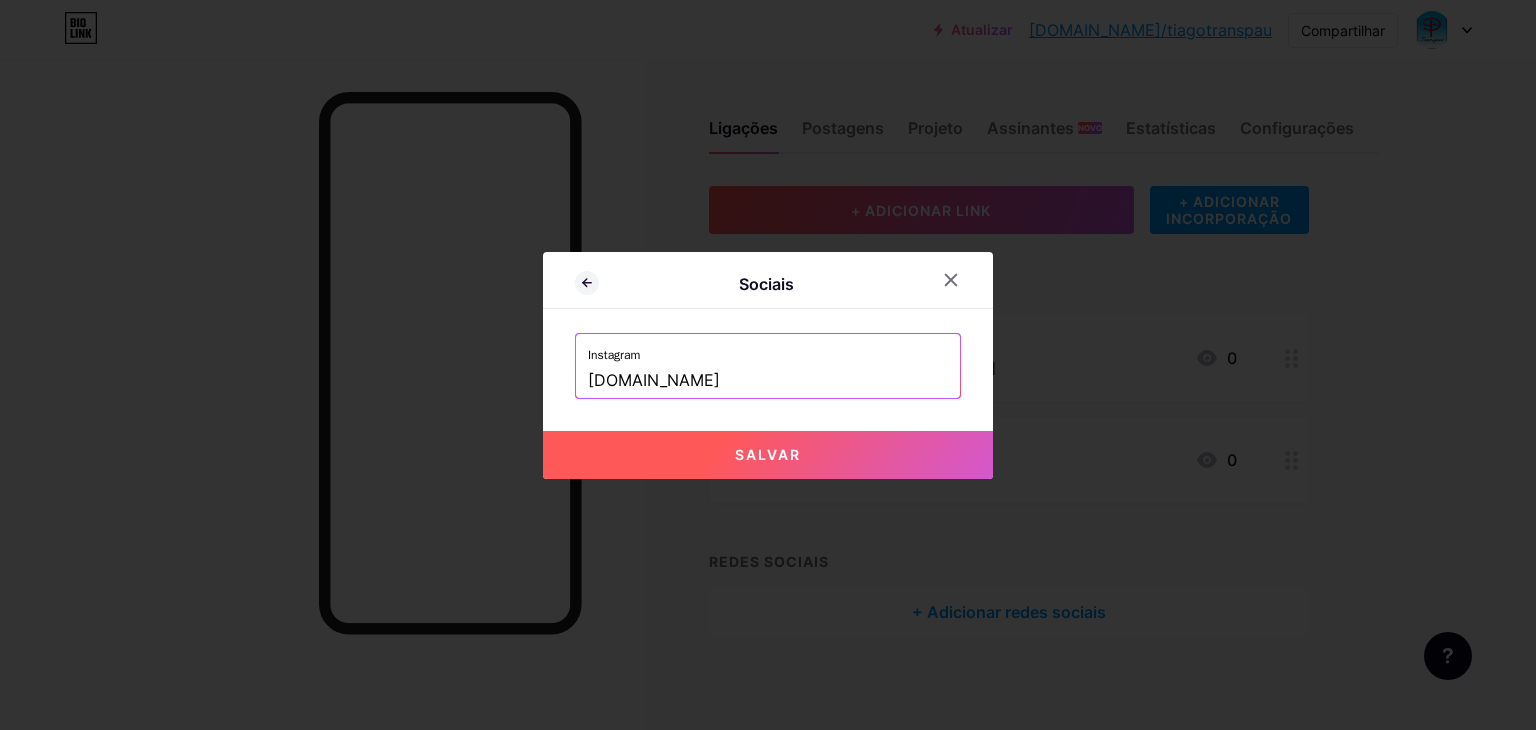 click on "Salvar" at bounding box center [768, 455] 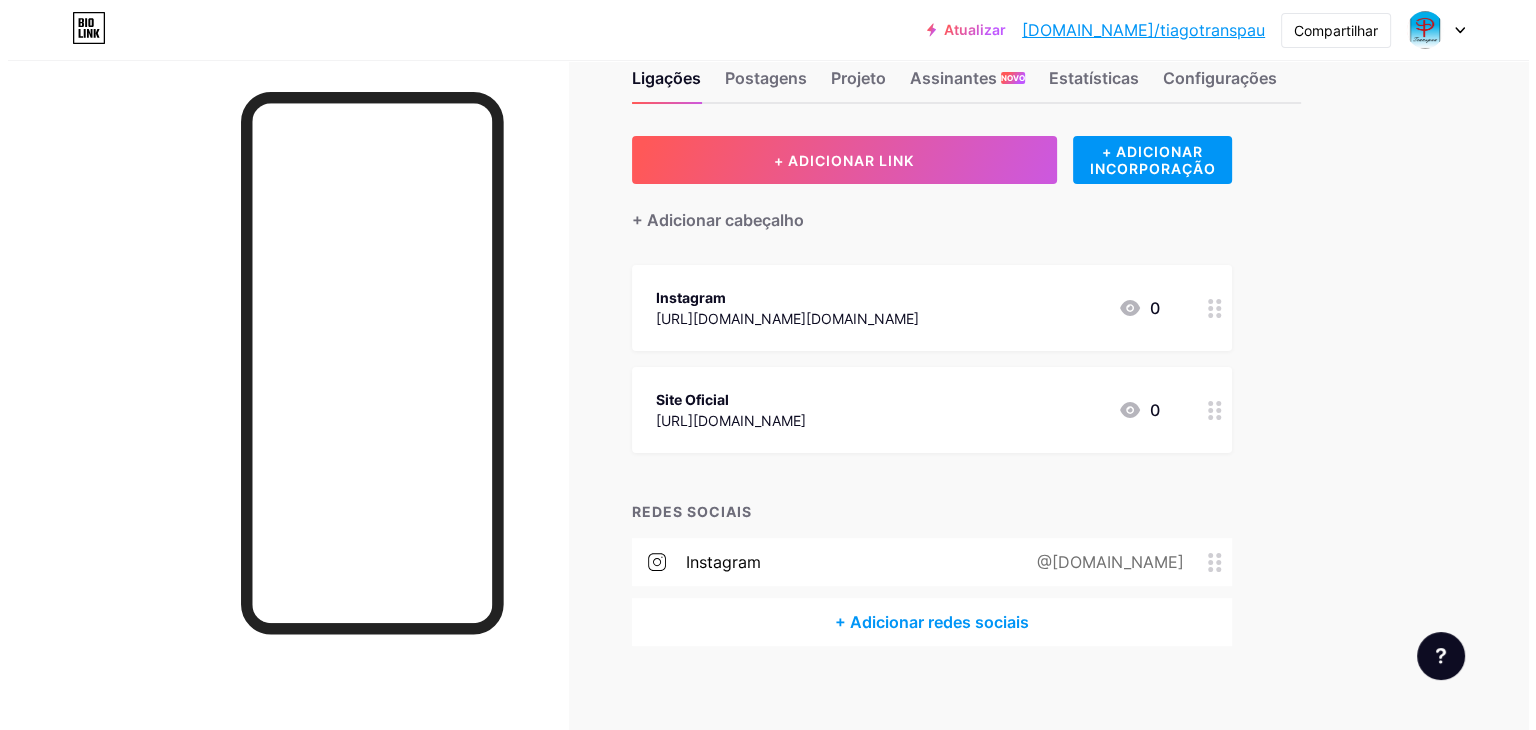scroll, scrollTop: 64, scrollLeft: 0, axis: vertical 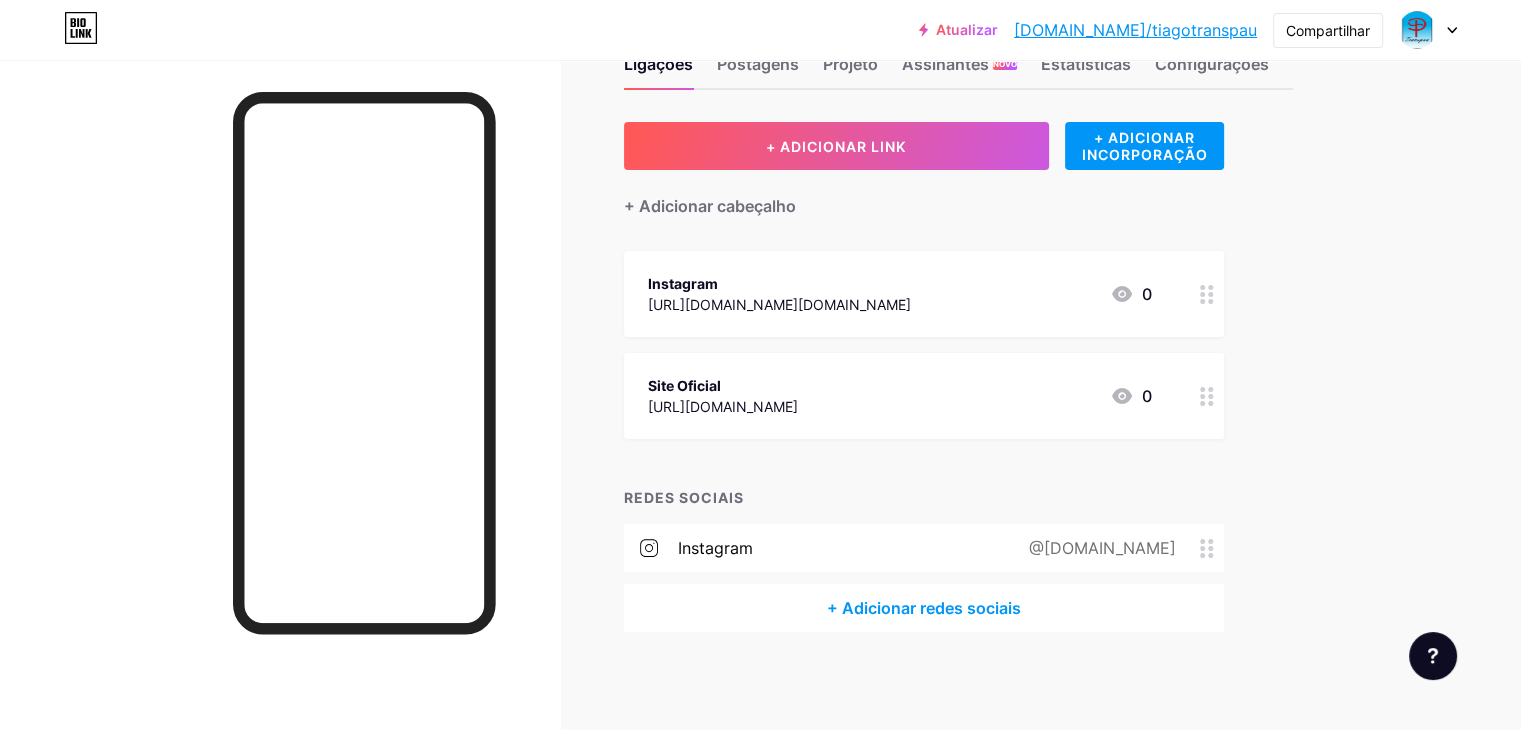 click on "+ Adicionar redes sociais" at bounding box center (924, 608) 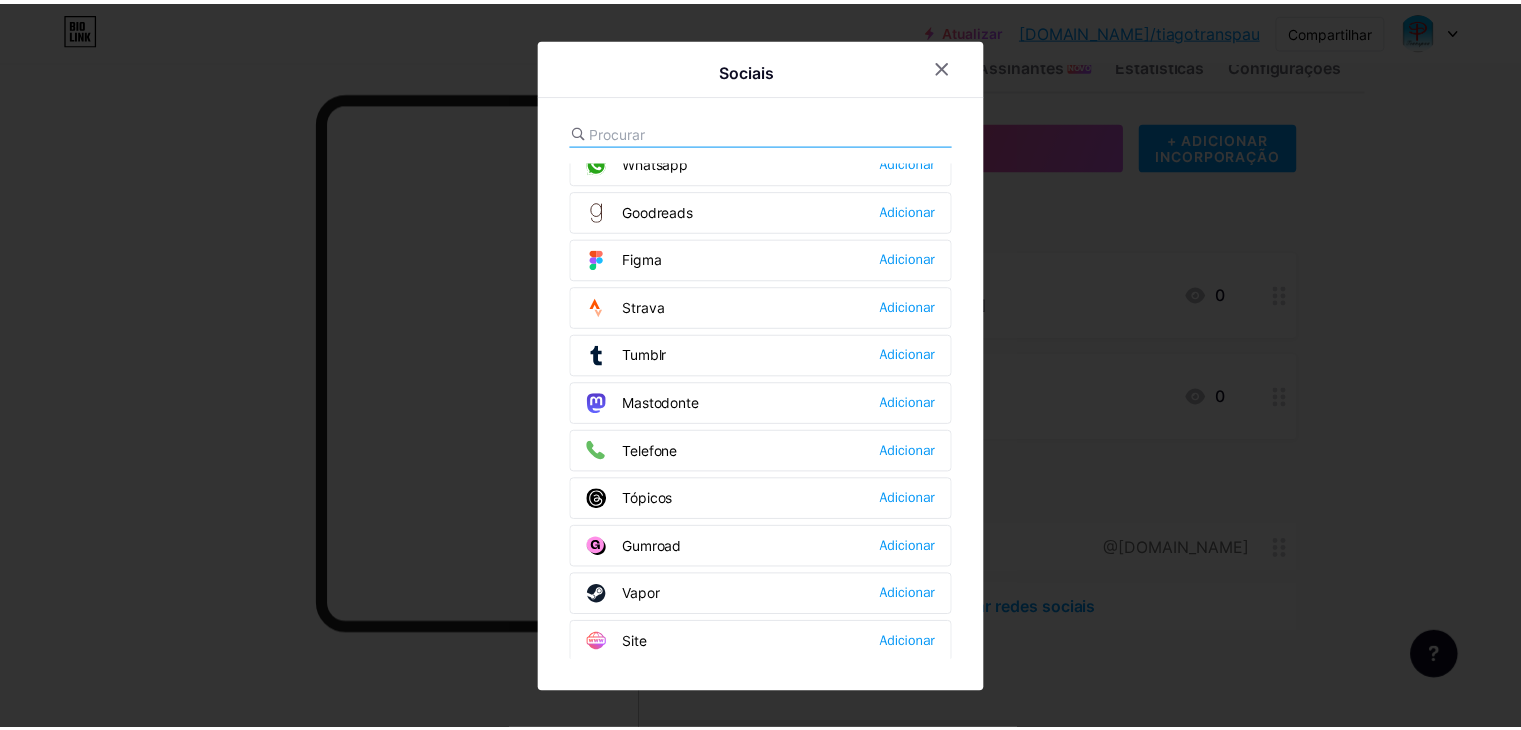 scroll, scrollTop: 1784, scrollLeft: 0, axis: vertical 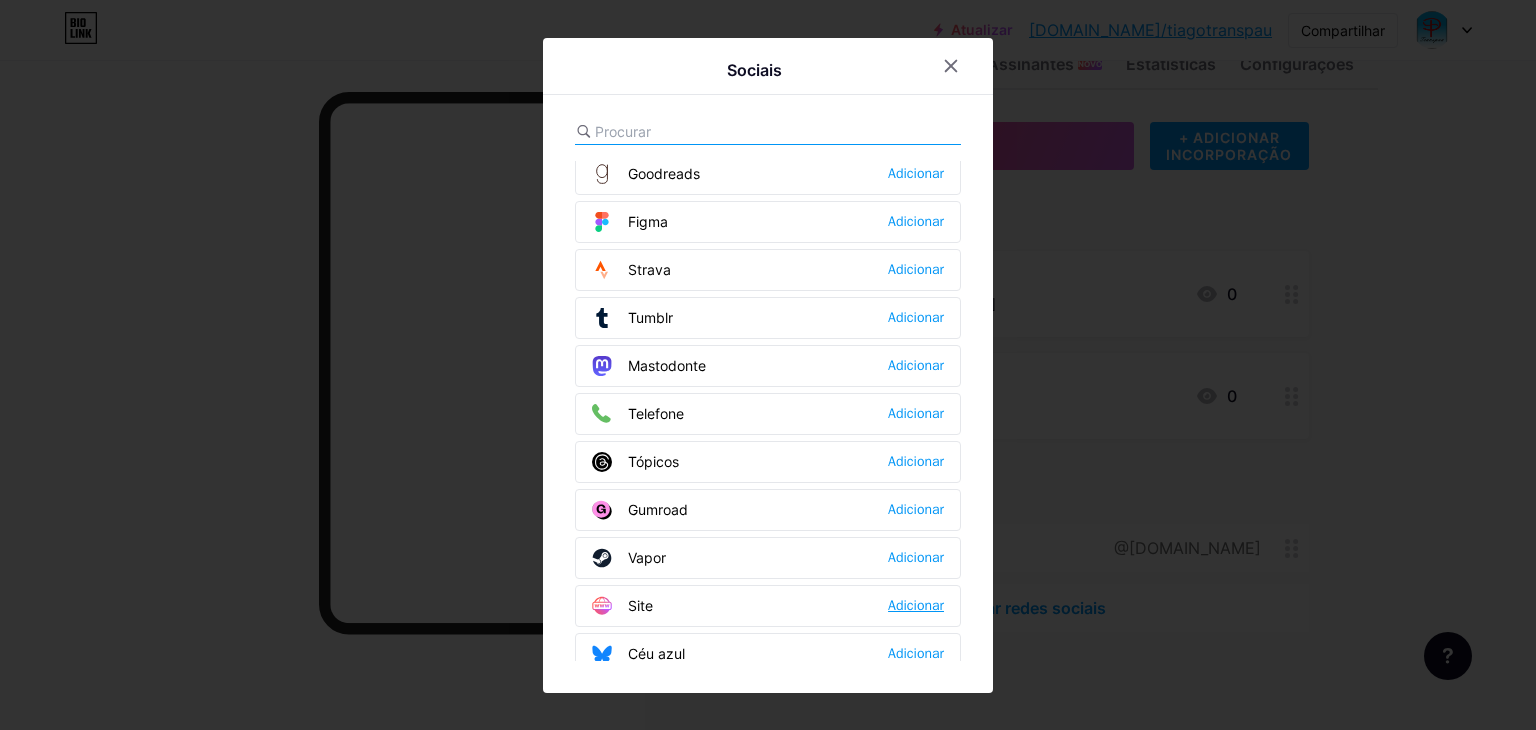 click on "Adicionar" at bounding box center [916, 605] 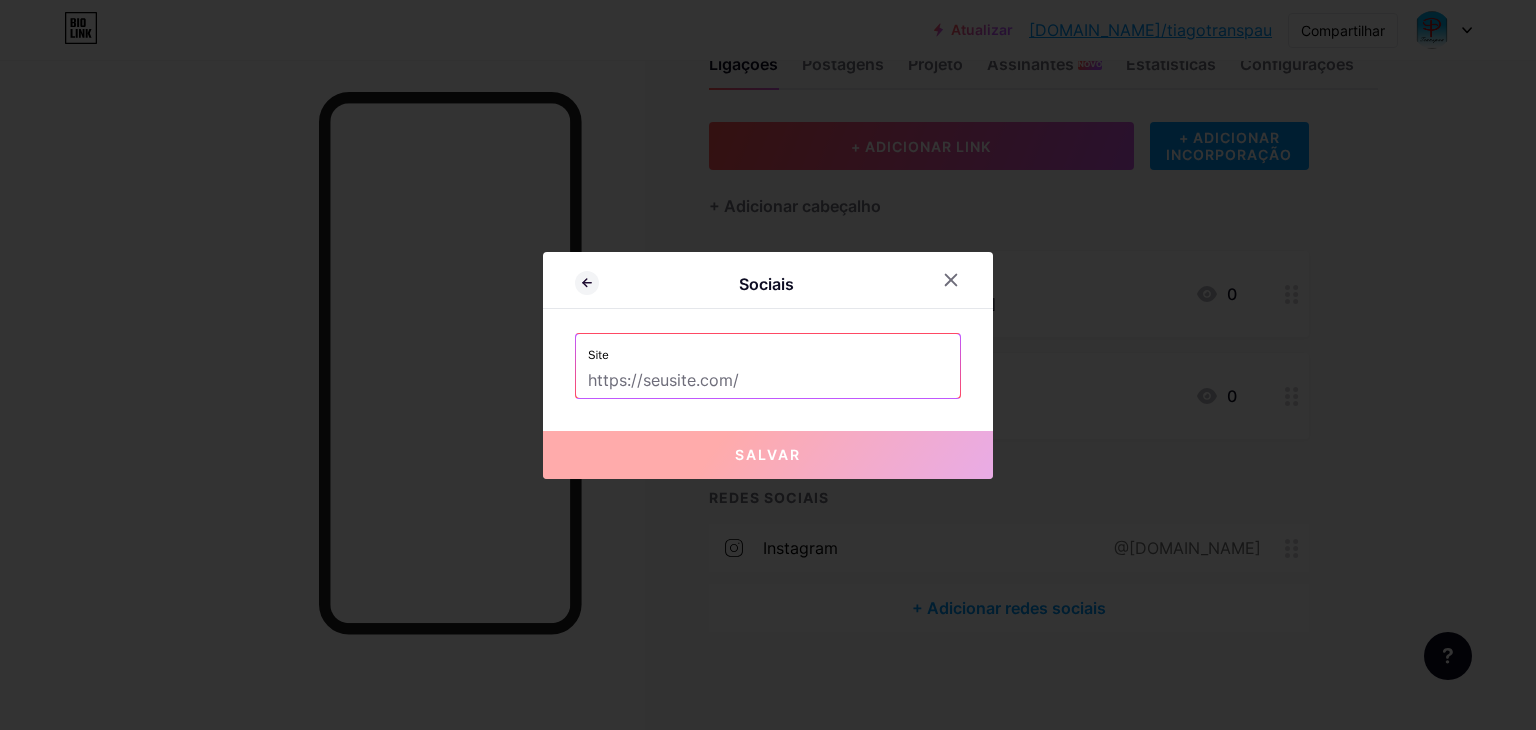 click at bounding box center [768, 381] 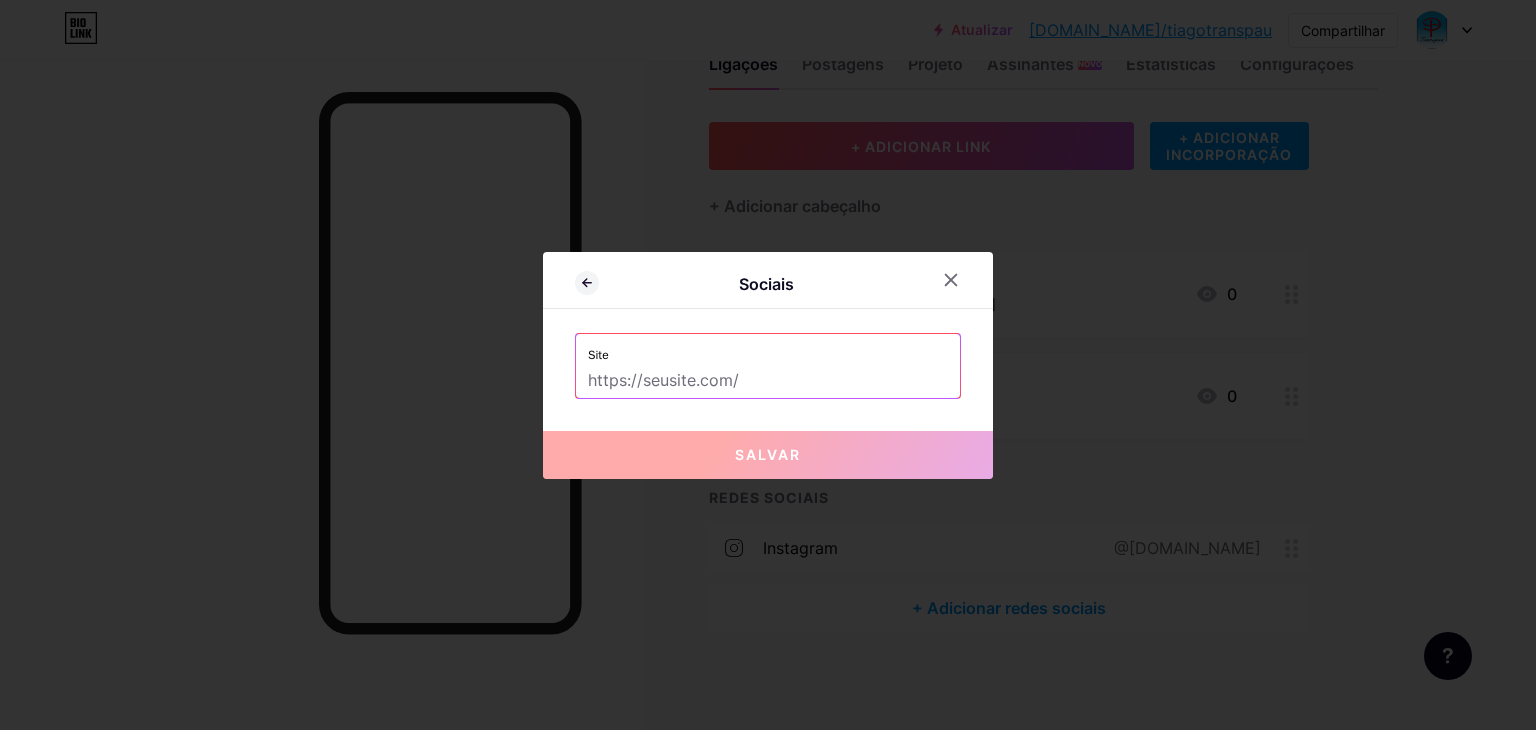 paste on "[URL][DOMAIN_NAME]" 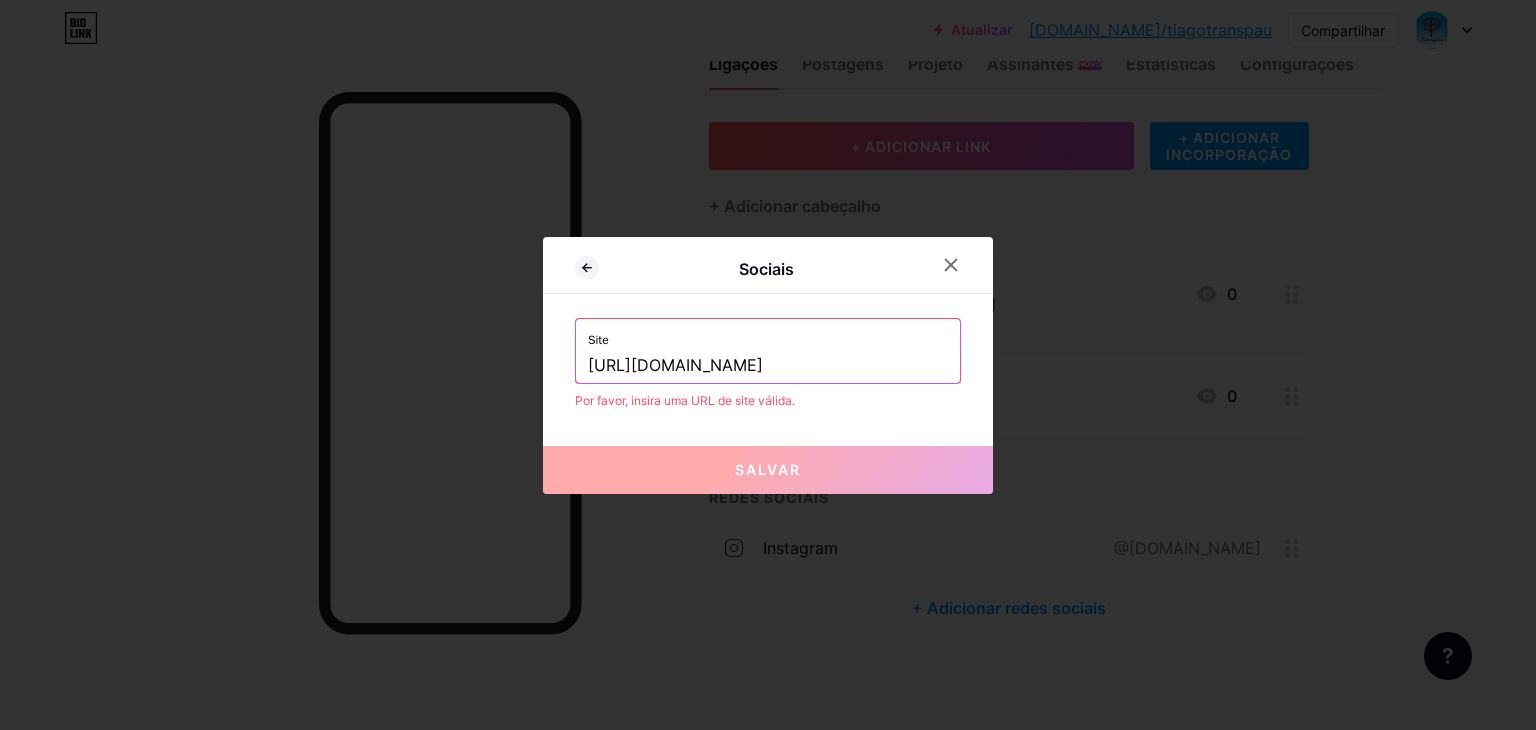 click on "[URL][DOMAIN_NAME]" at bounding box center (768, 366) 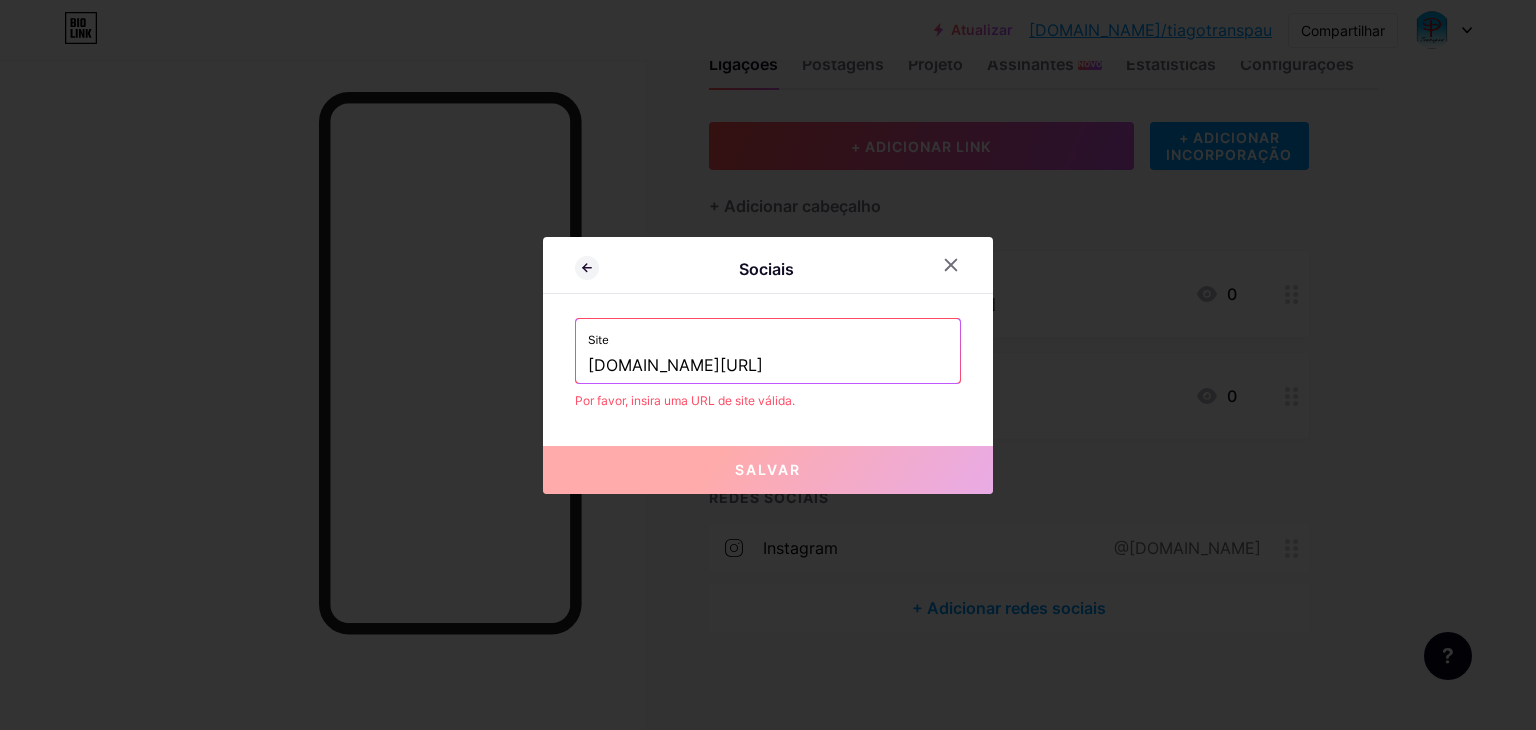 click on "transpau.com.br/" at bounding box center (768, 366) 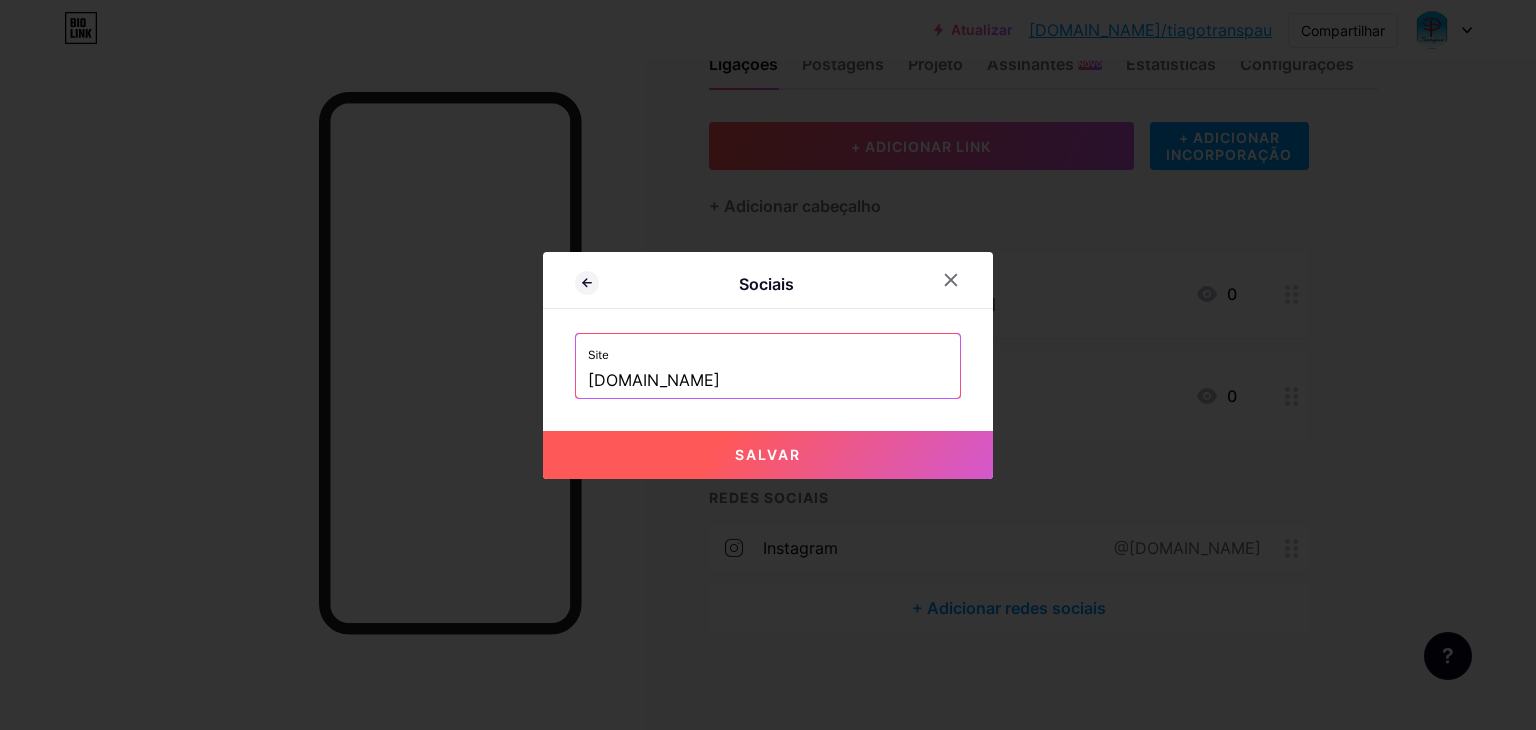 click on "Salvar" at bounding box center (768, 454) 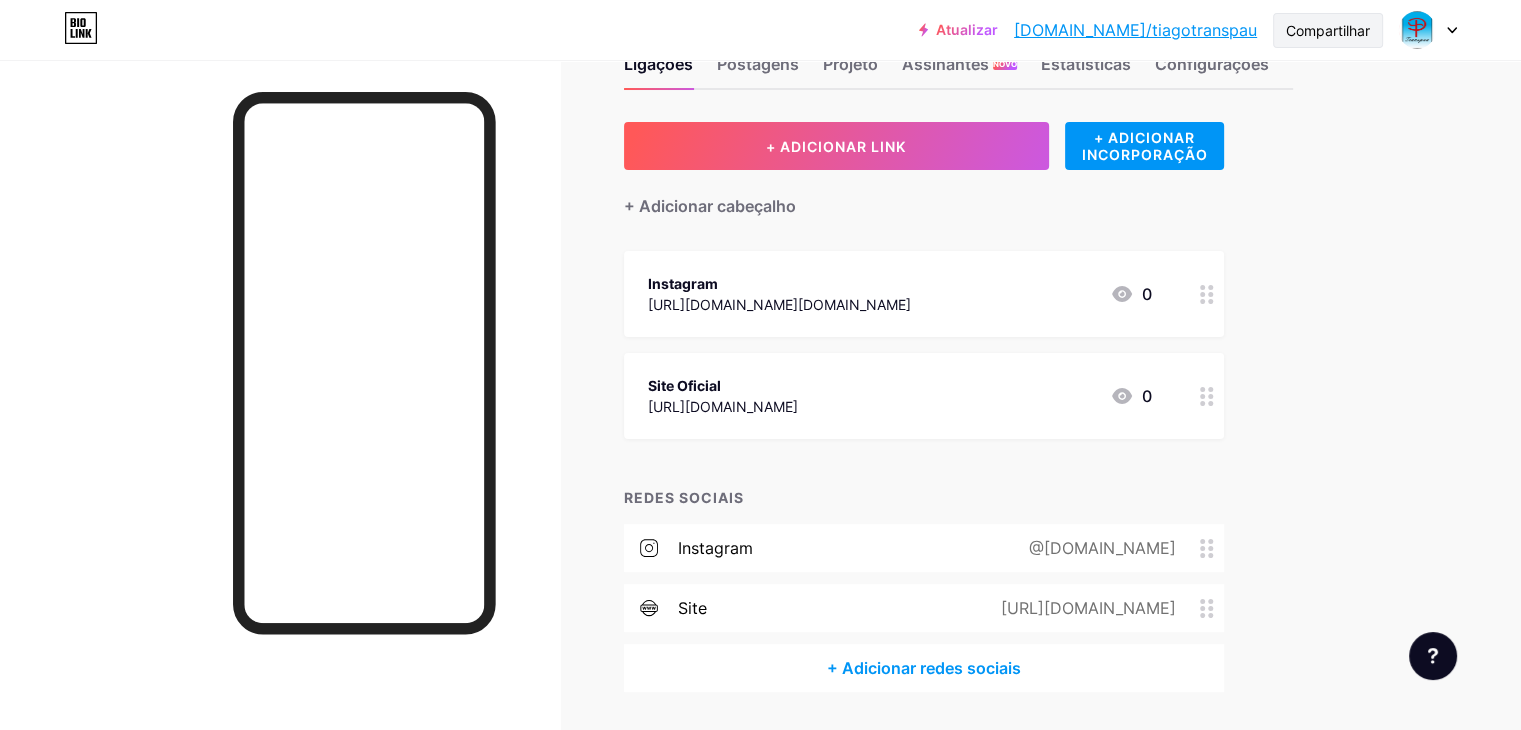 click on "Compartilhar" at bounding box center [1328, 30] 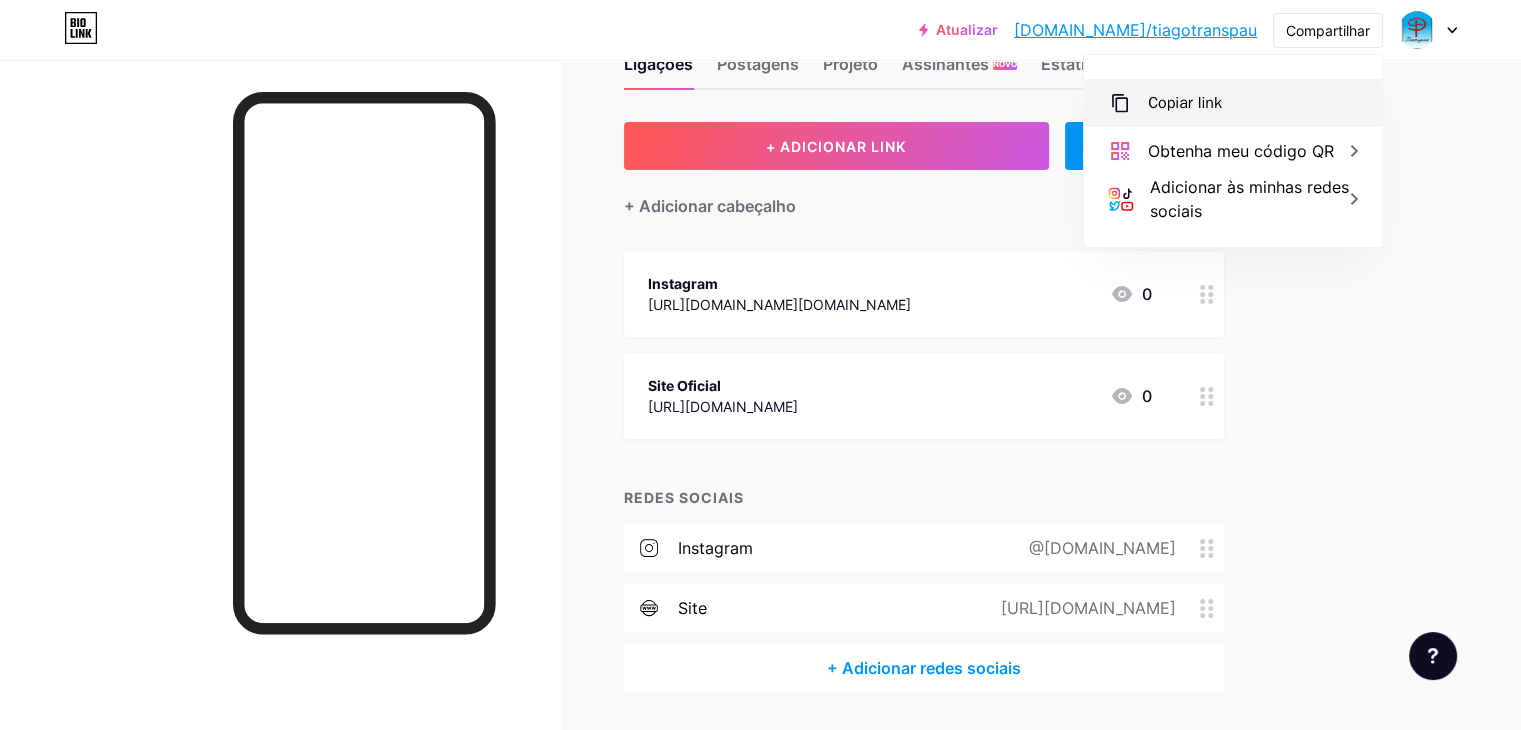 click on "Copiar link" at bounding box center [1233, 103] 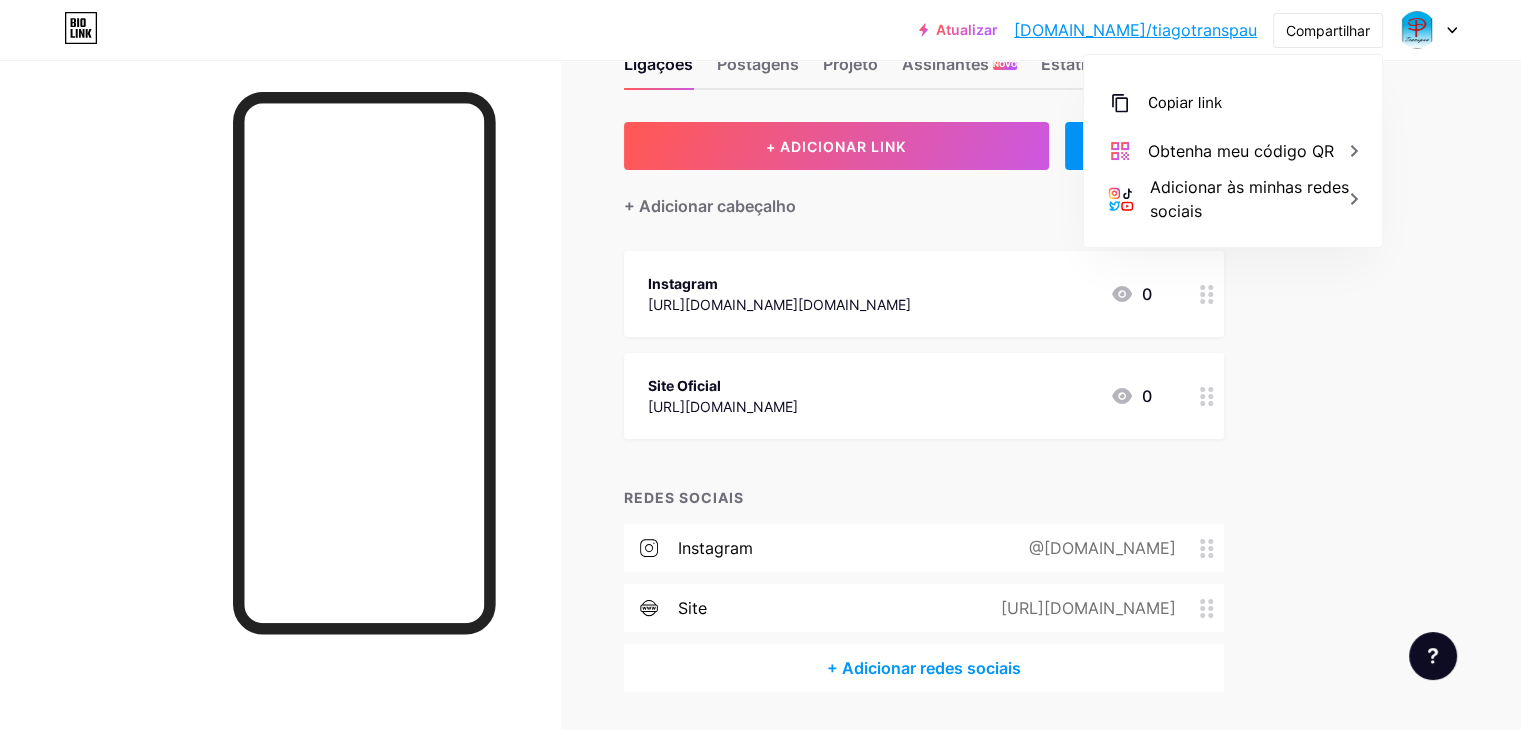 click on "Atualizar   bio.link/tiagot...   bio.link/tiagotranspau   Compartilhar
Copiar link   https://bio.link/transpau
Obtenha meu código QR
Adicionar às minhas redes sociais                   Trocar de conta     Transpau   bio.link/tiagotranspau       + Adicionar uma nova página       Configurações de Conta   Sair   Link copiado
Ligações
Postagens
Projeto
Assinantes
NOVO
Estatísticas
Configurações       + ADICIONAR LINK     + ADICIONAR INCORPORAÇÃO
+ Adicionar cabeçalho
Instagram
https://www.instagram.com/transpau.ltda/
0
Site Oficial
https://transpau.com.br/
0" at bounding box center (760, 364) 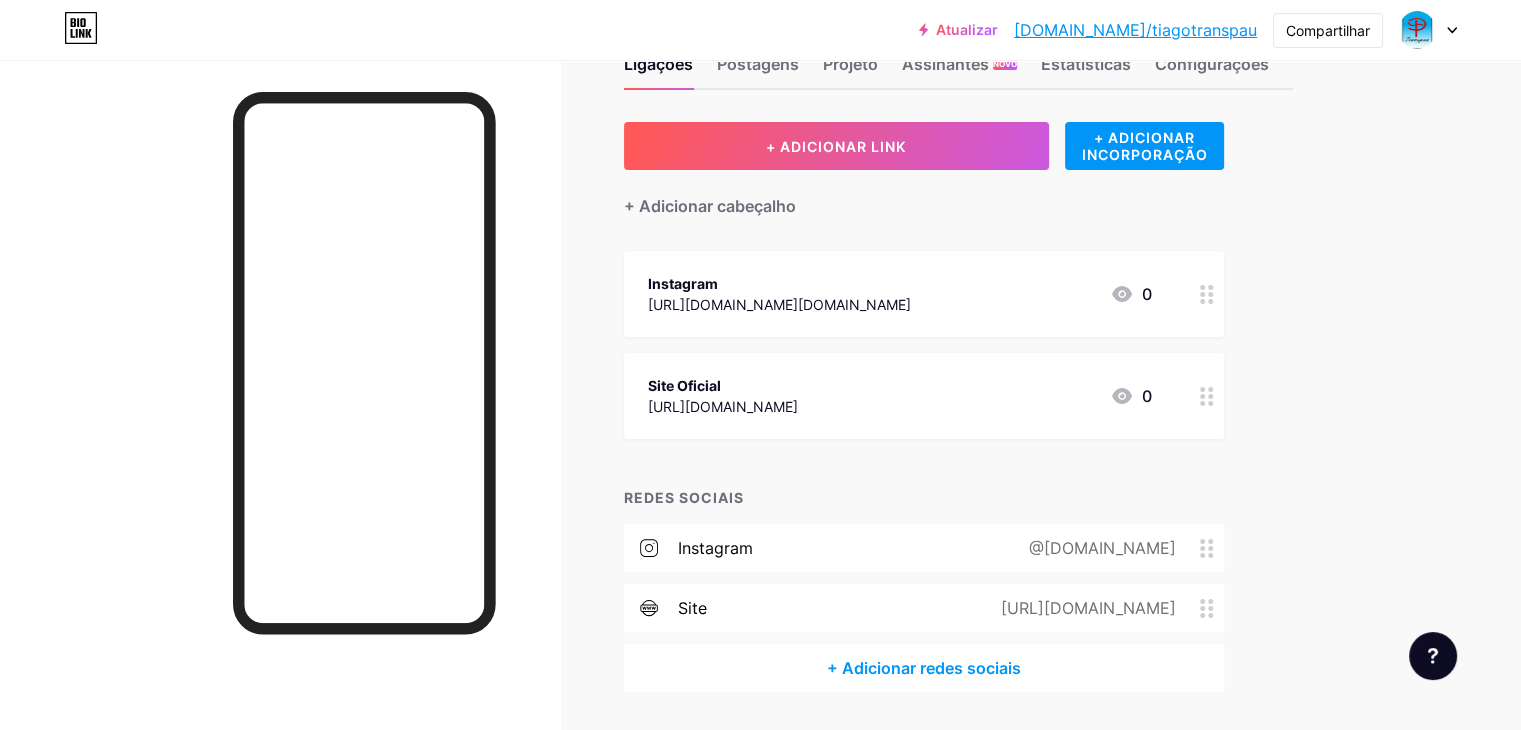 scroll, scrollTop: 0, scrollLeft: 0, axis: both 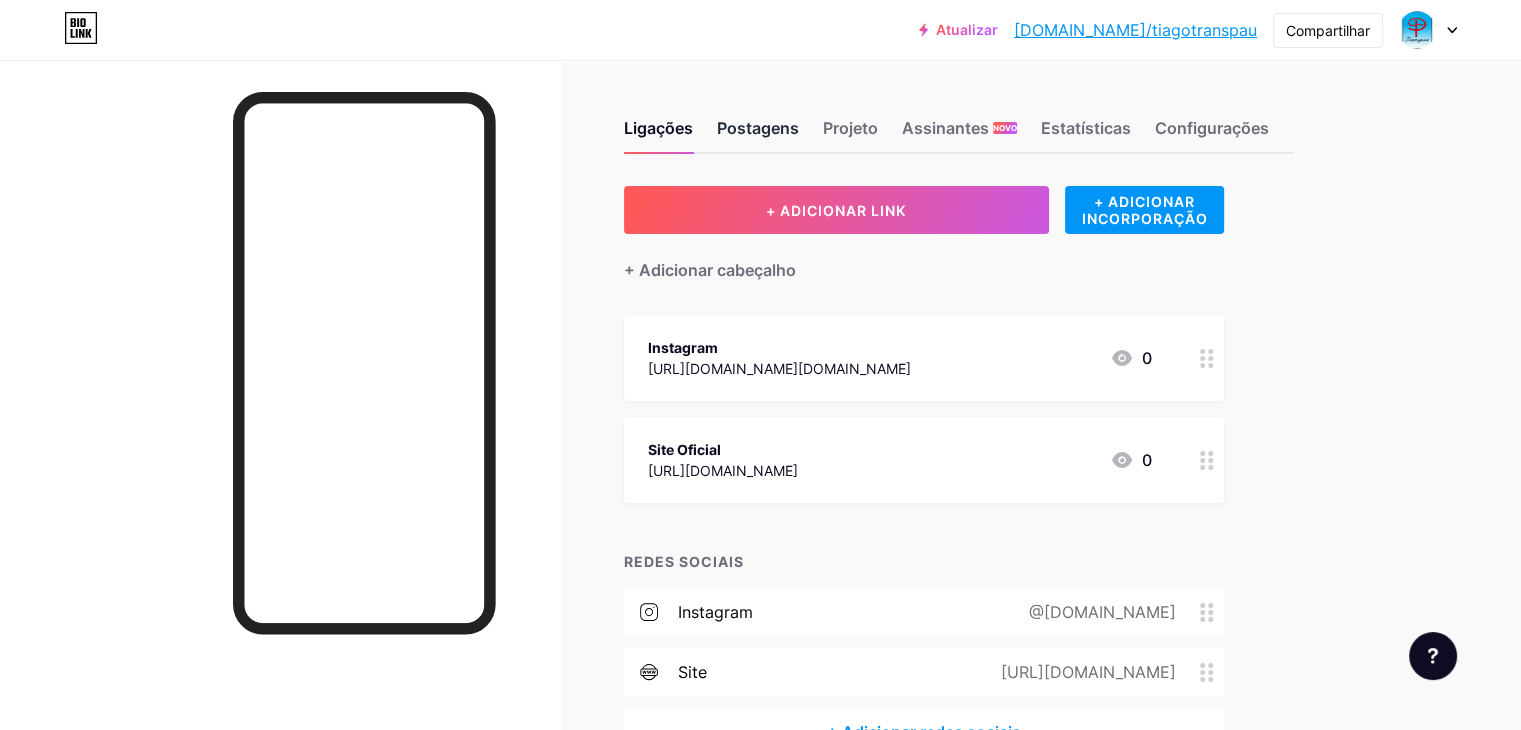 click on "Postagens" at bounding box center (758, 128) 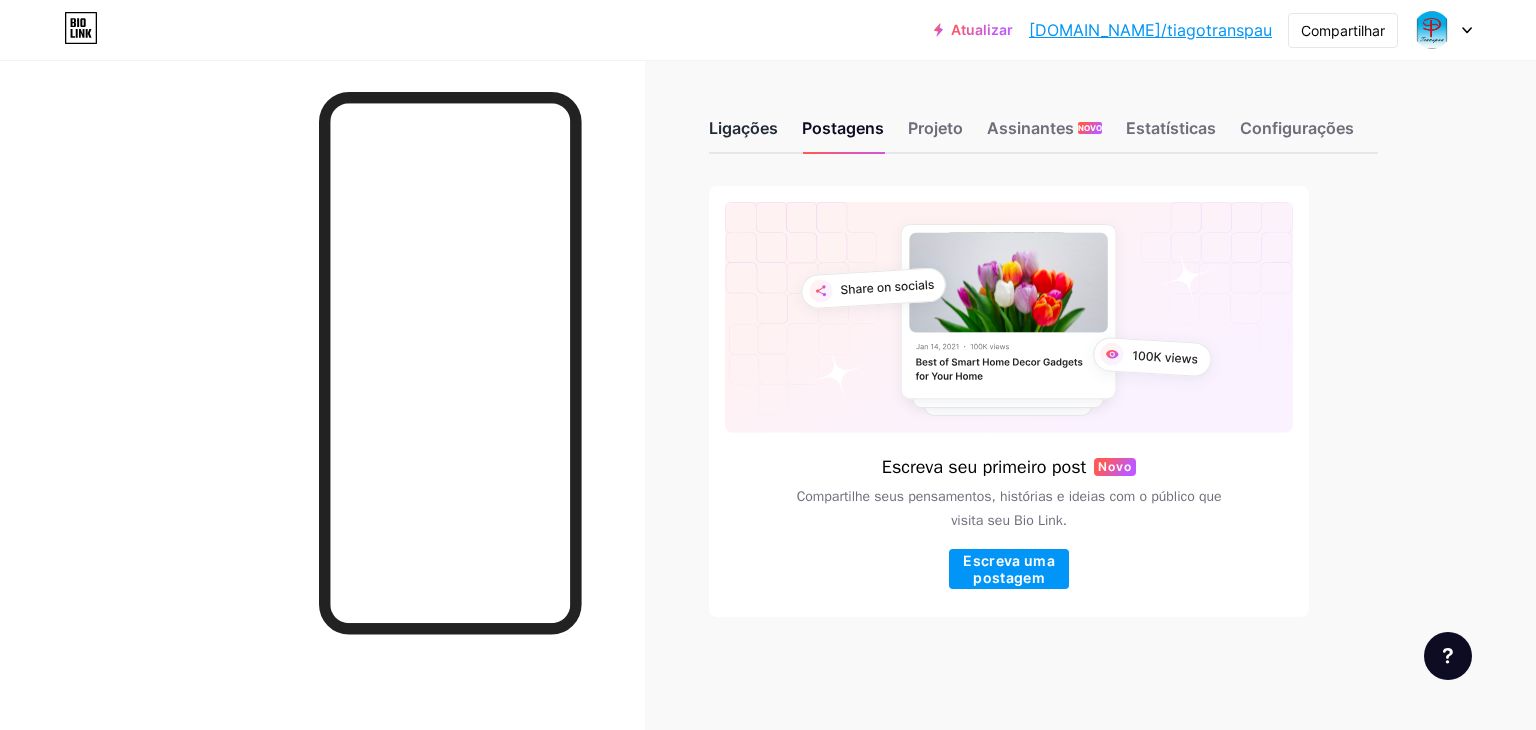 click on "Ligações" at bounding box center [743, 128] 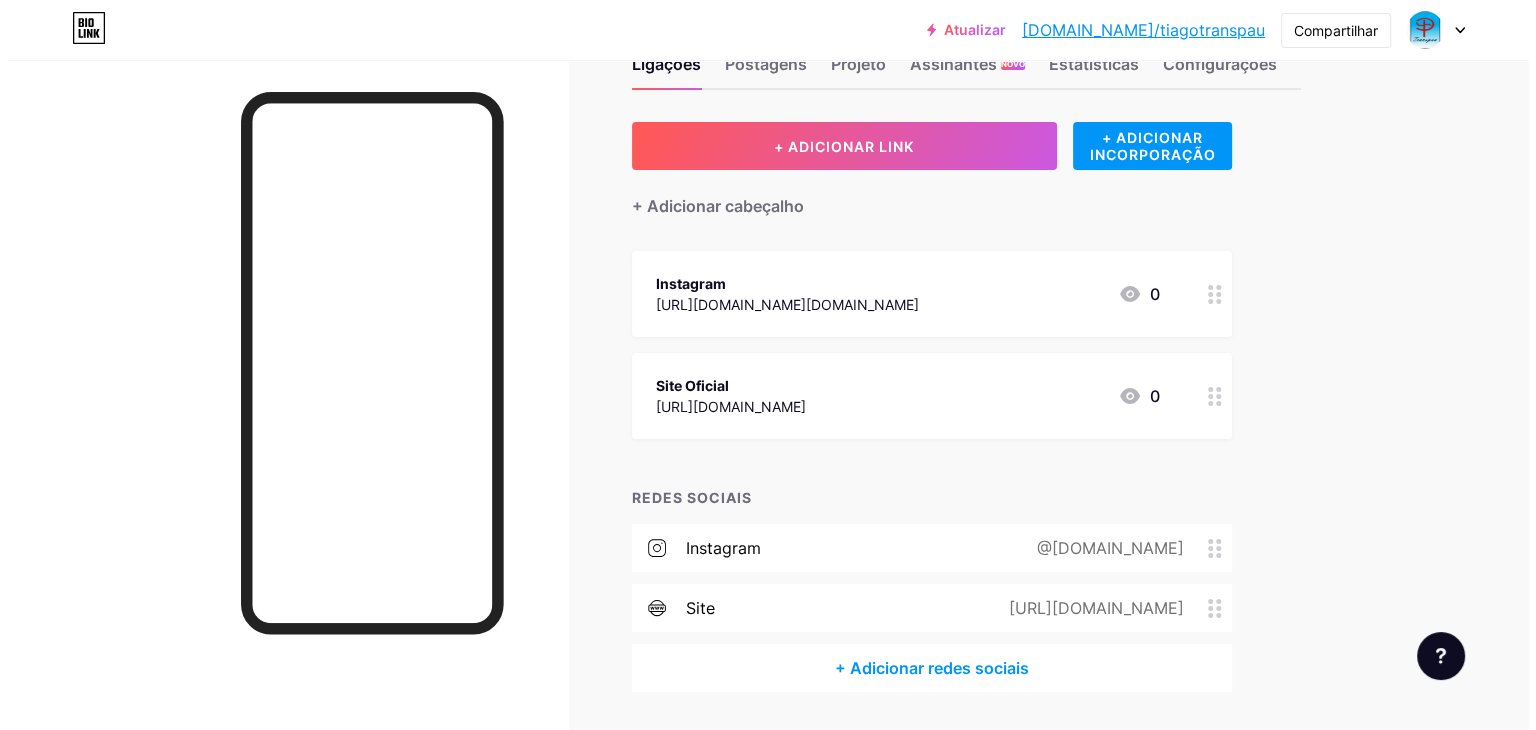 scroll, scrollTop: 0, scrollLeft: 0, axis: both 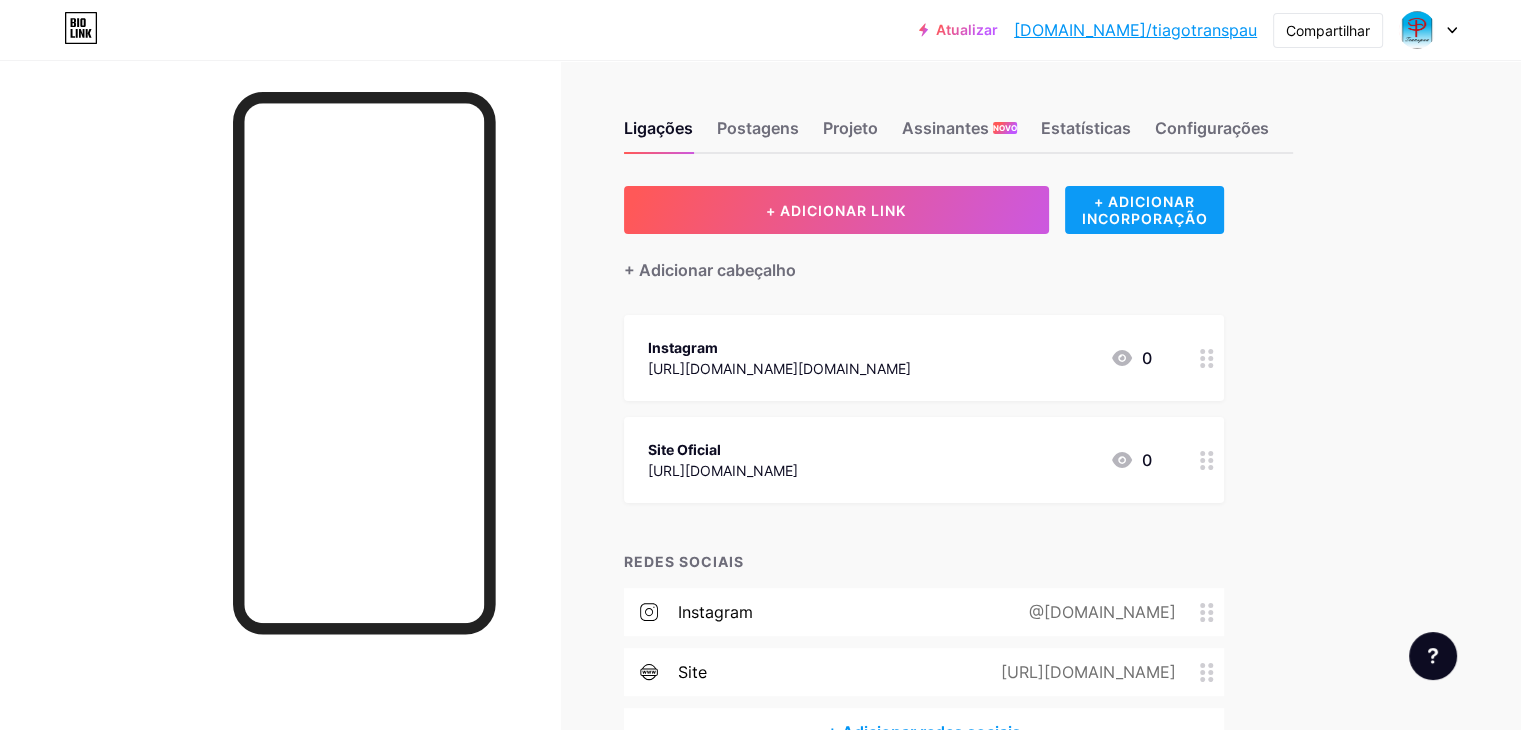 click on "+ ADICIONAR INCORPORAÇÃO" at bounding box center (1144, 210) 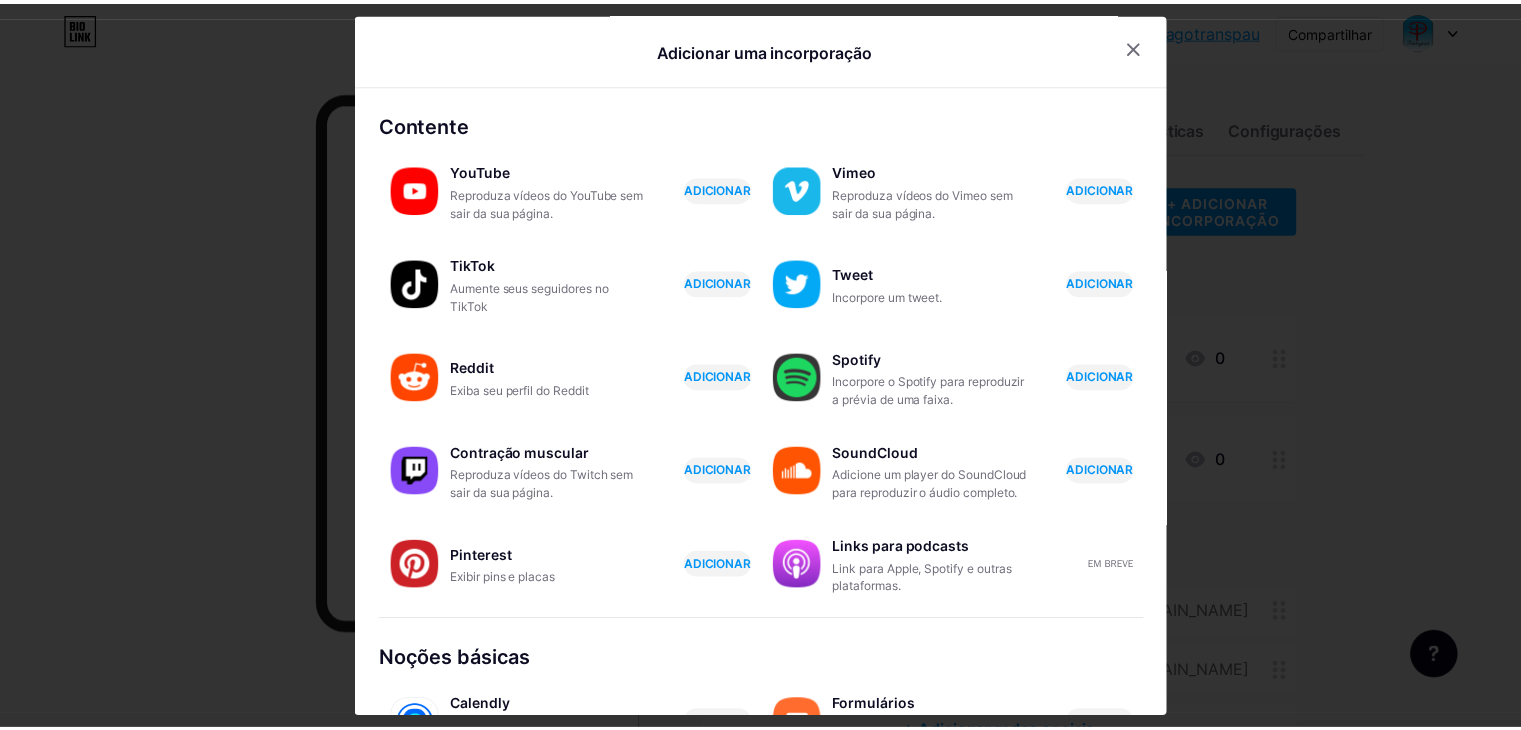 scroll, scrollTop: 0, scrollLeft: 0, axis: both 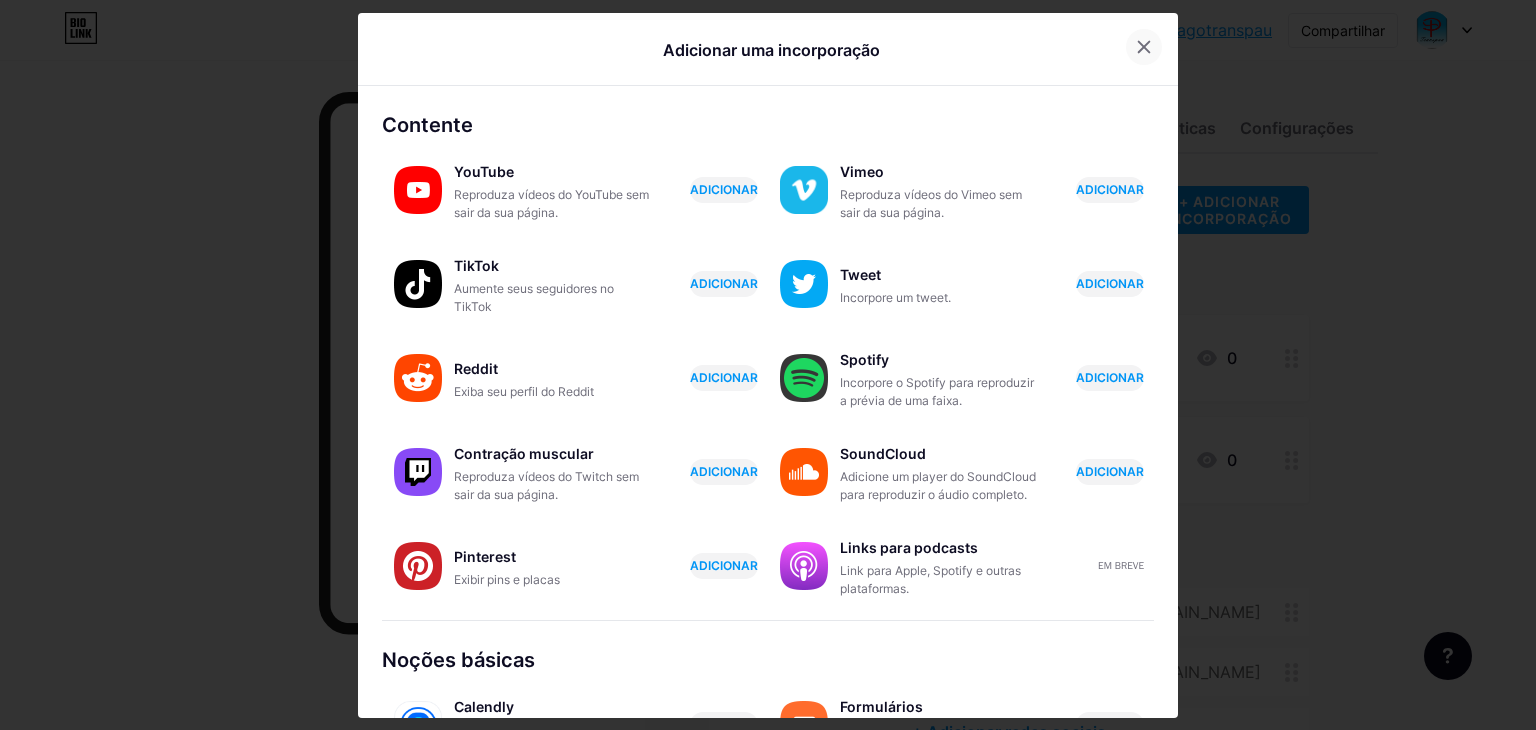 click at bounding box center [1144, 47] 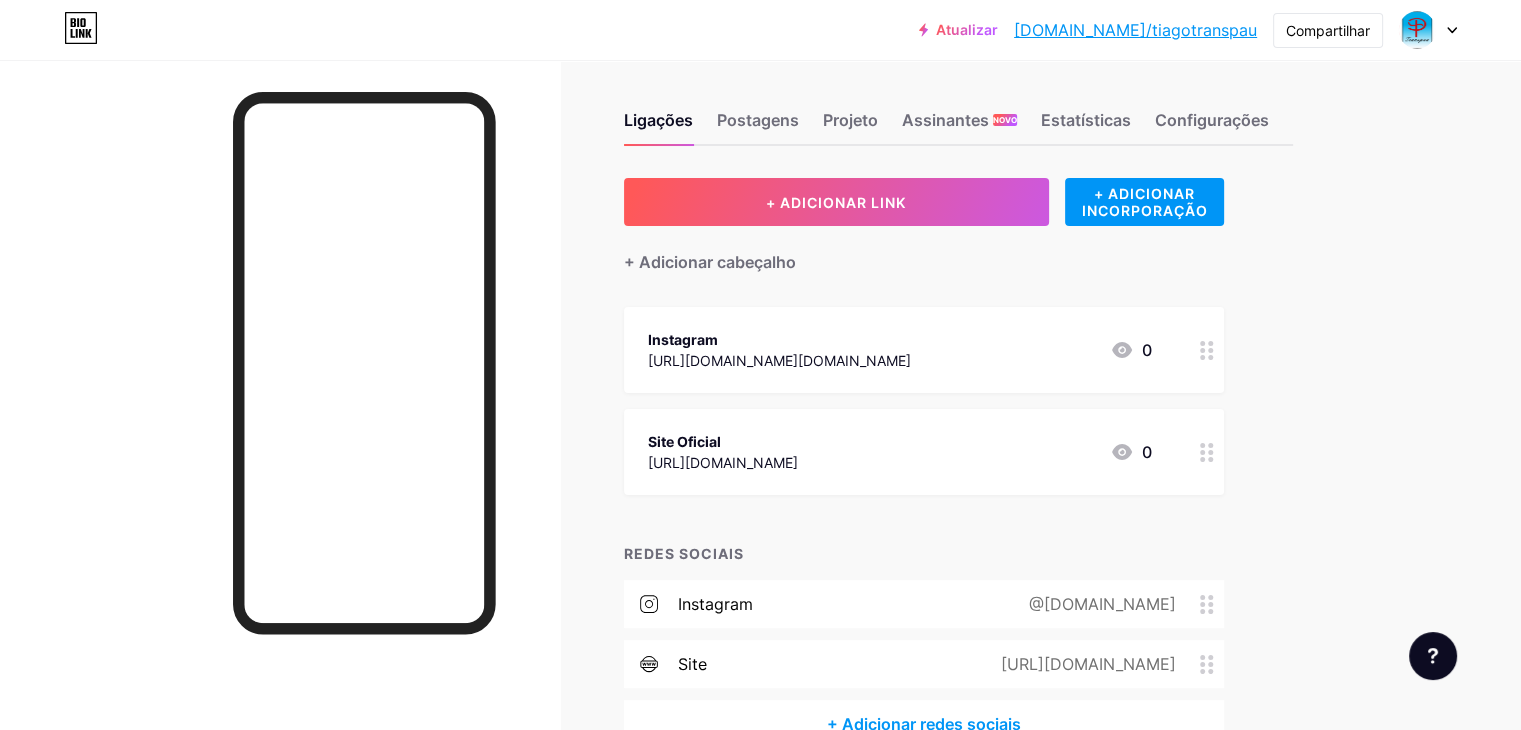 scroll, scrollTop: 0, scrollLeft: 0, axis: both 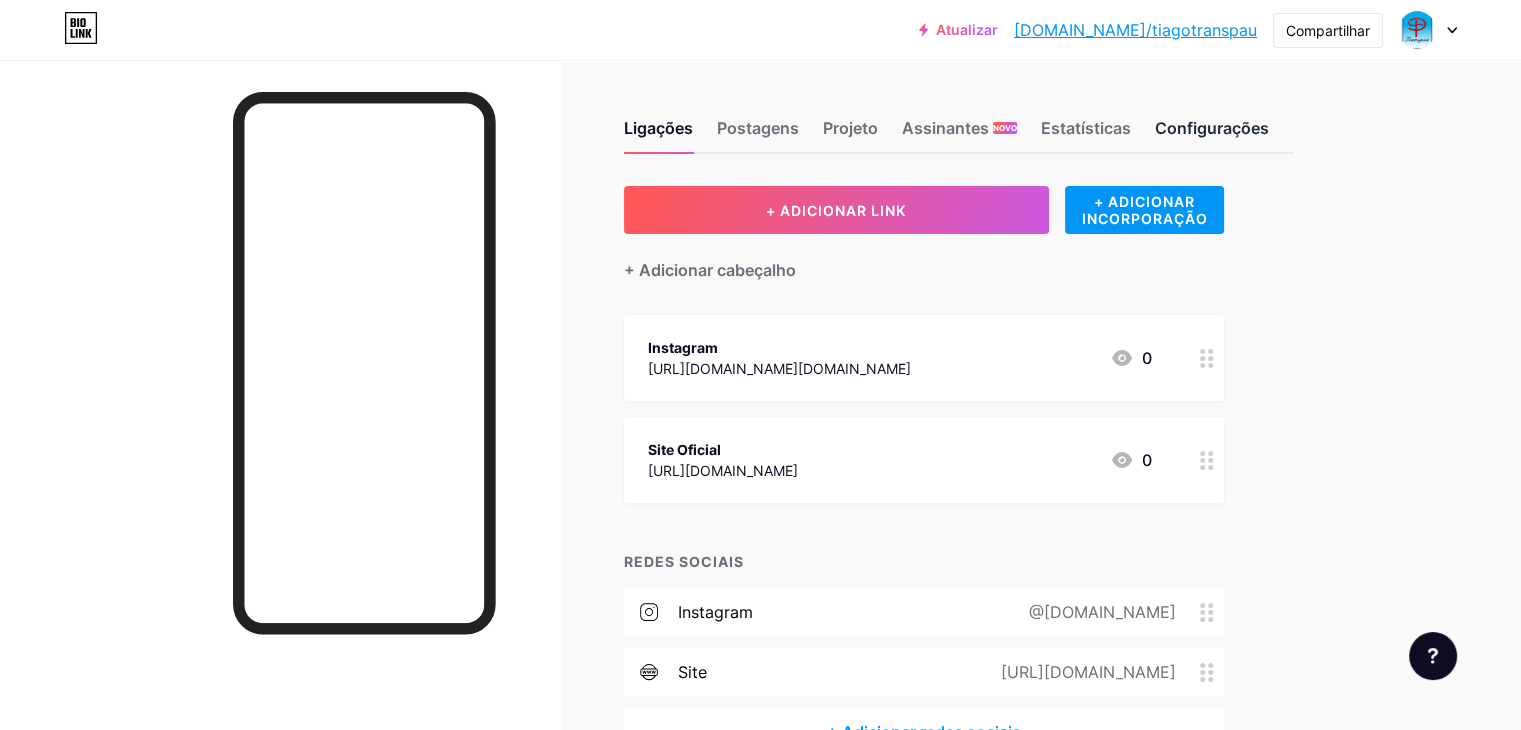 click on "Configurações" at bounding box center [1212, 134] 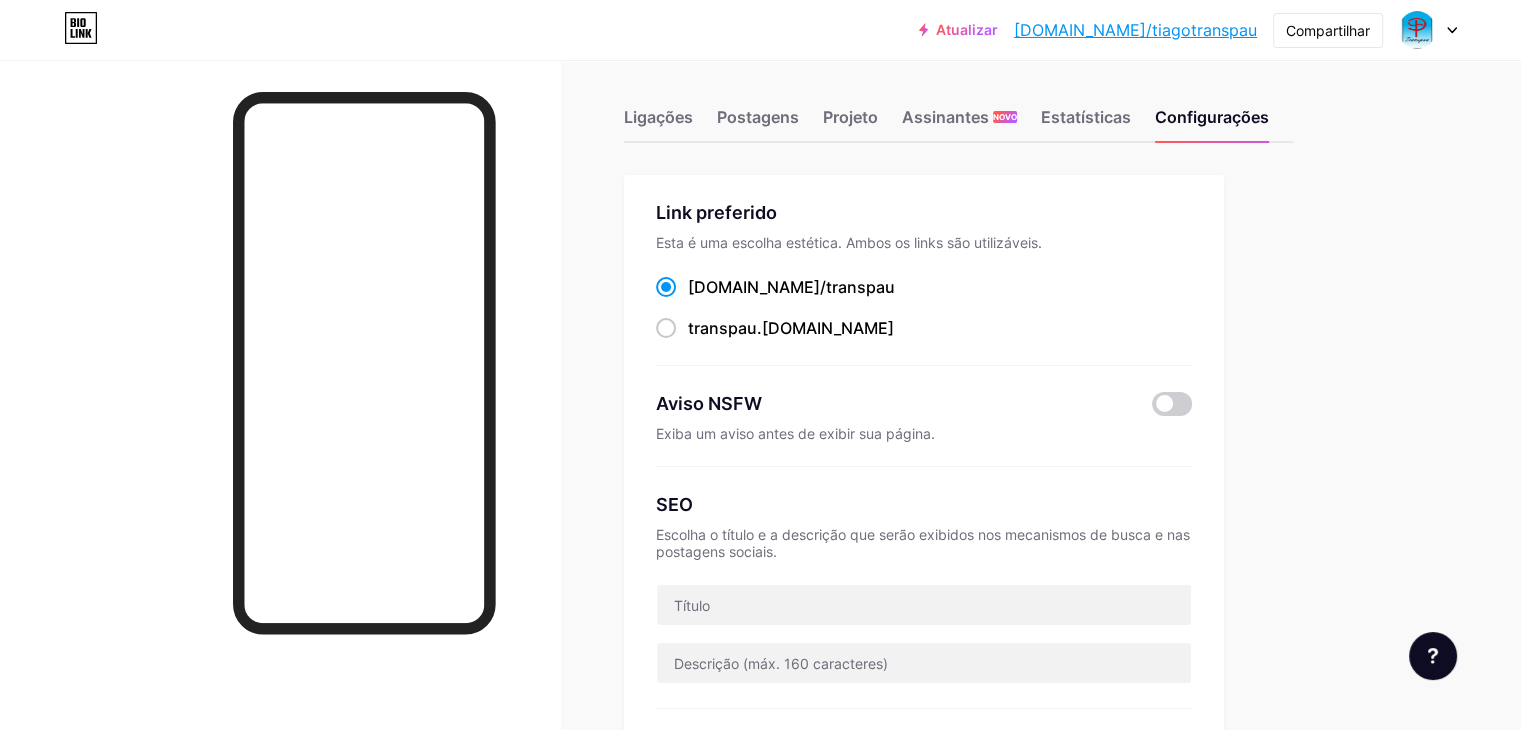 scroll, scrollTop: 0, scrollLeft: 0, axis: both 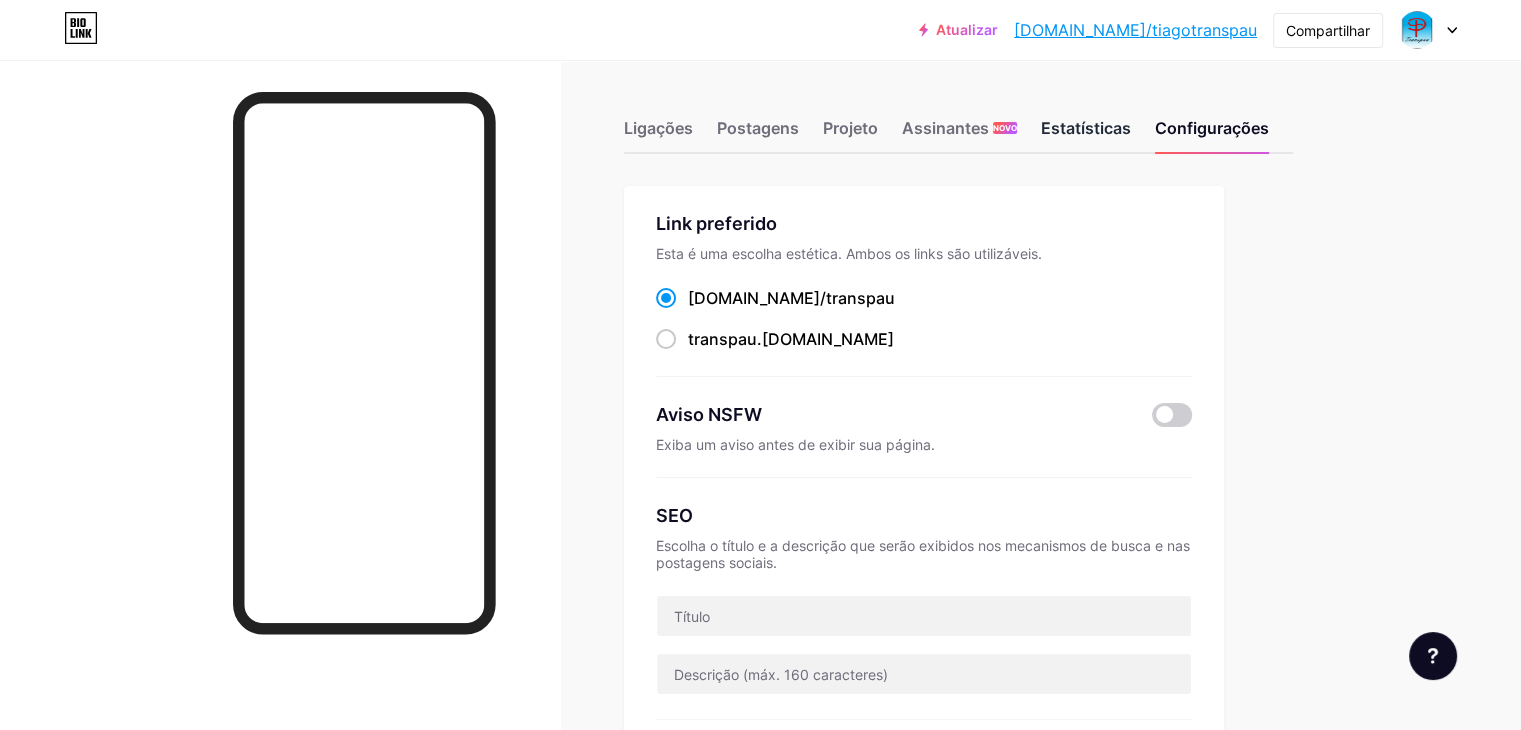 click on "Estatísticas" at bounding box center (1086, 128) 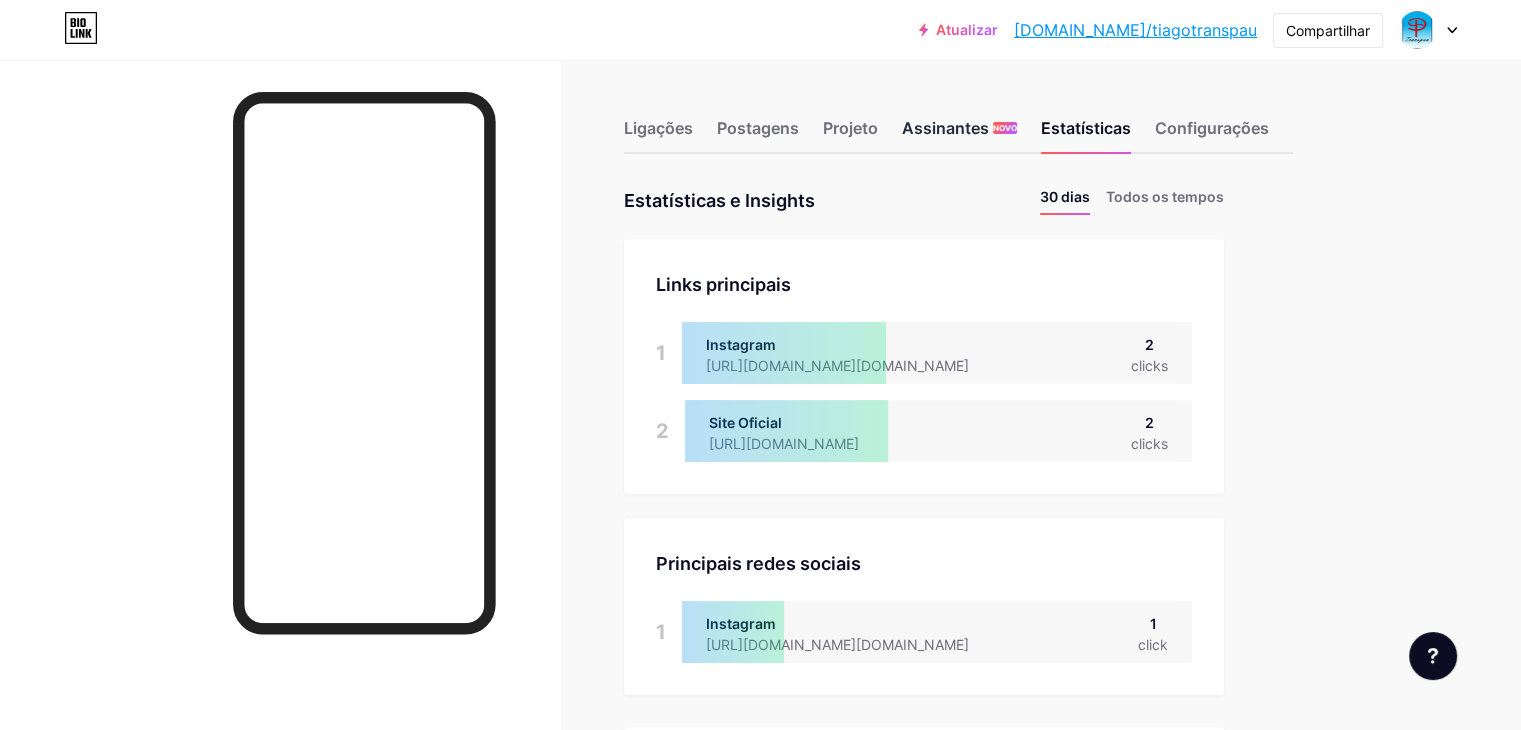 scroll, scrollTop: 999270, scrollLeft: 998479, axis: both 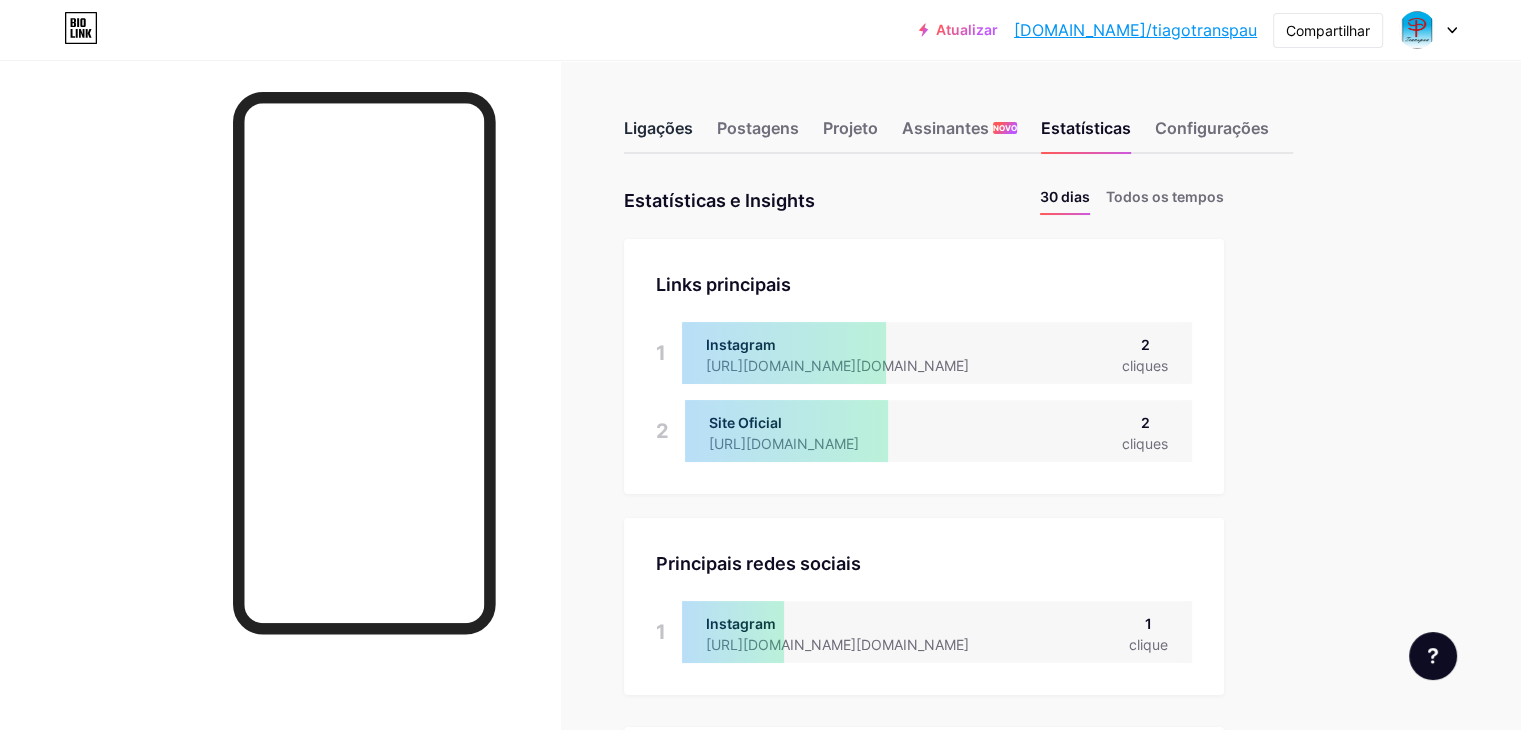 click on "Ligações" at bounding box center [658, 128] 